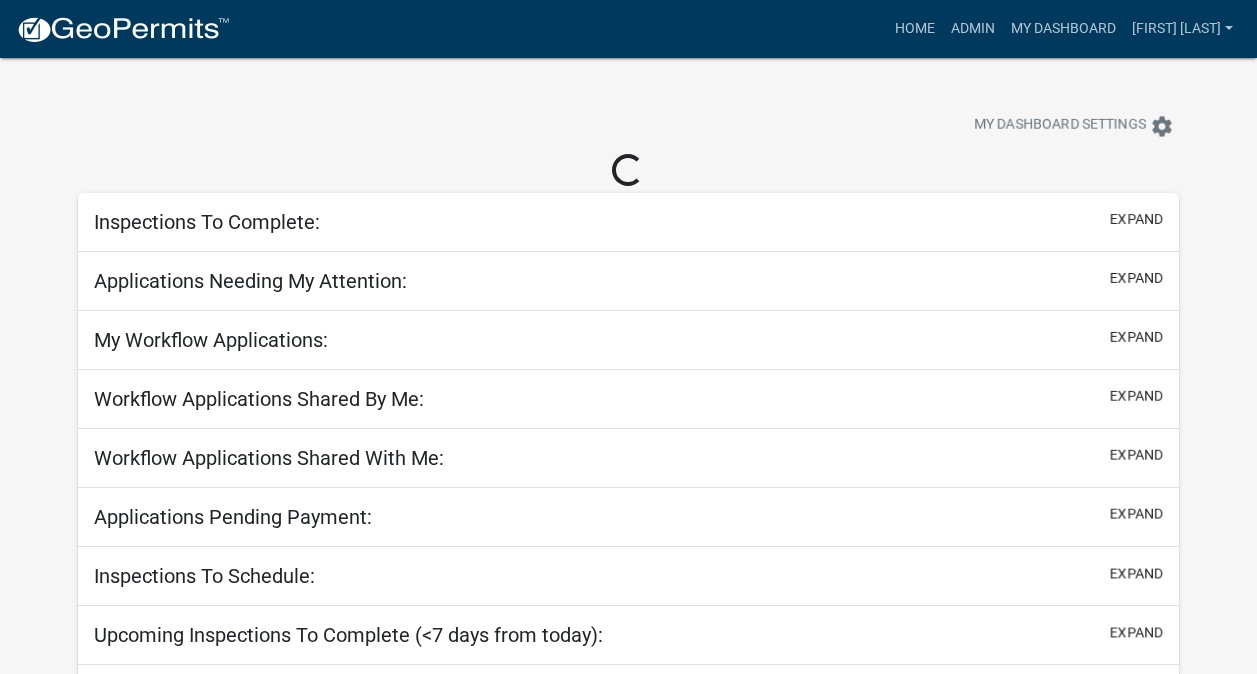 scroll, scrollTop: 0, scrollLeft: 0, axis: both 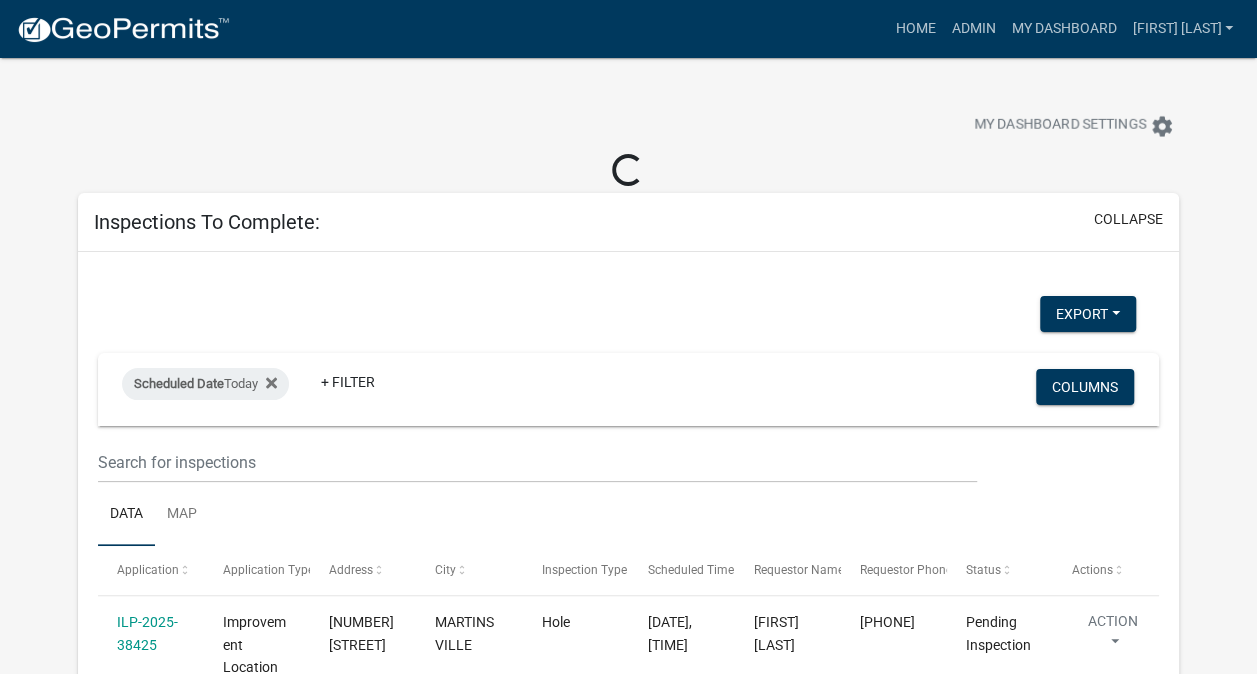 select on "3: 100" 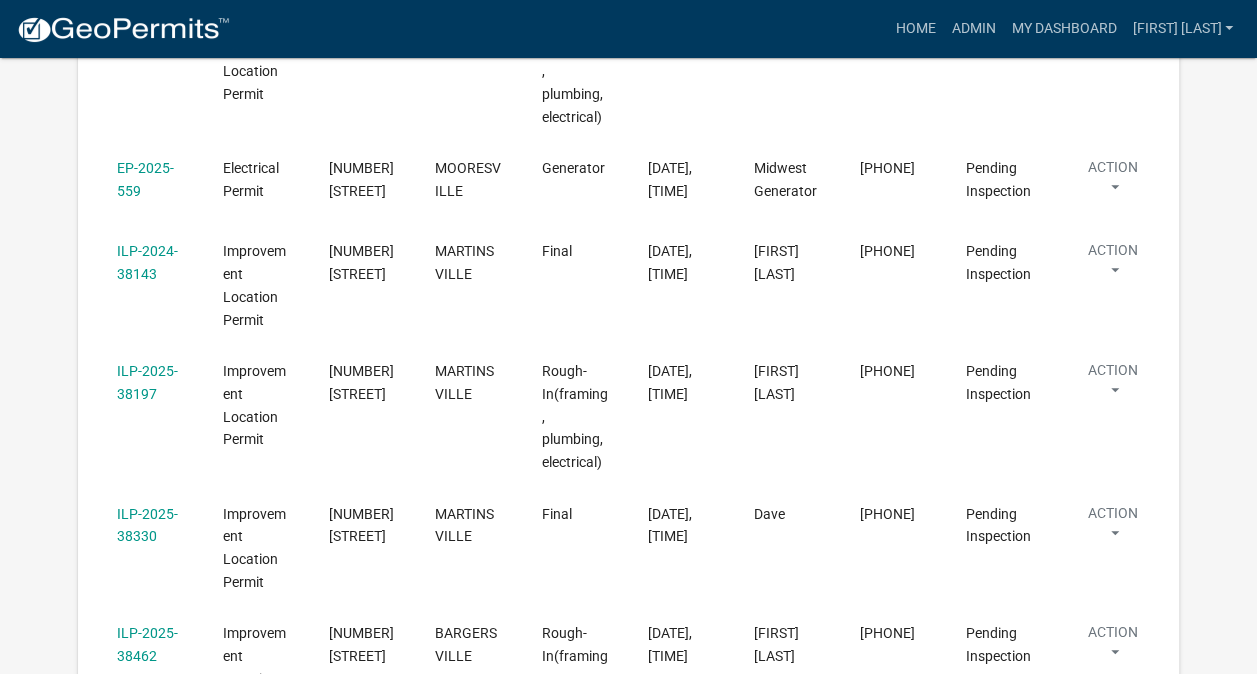 scroll, scrollTop: 683, scrollLeft: 0, axis: vertical 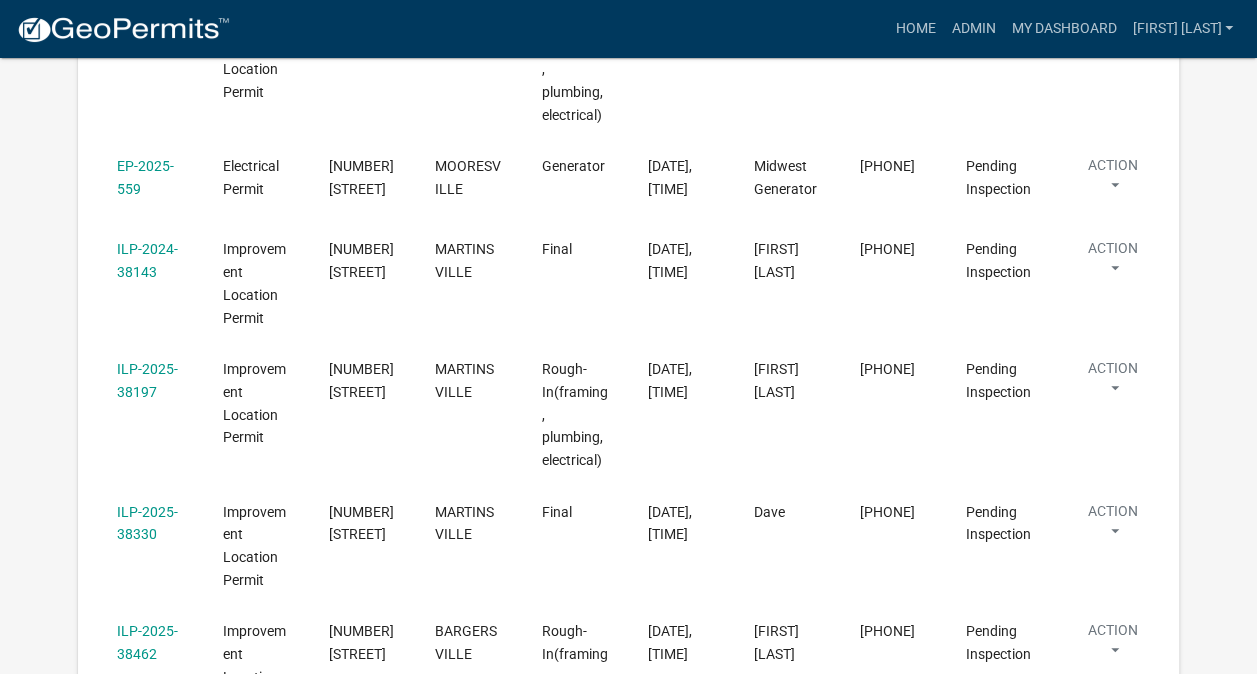 click on "ILP-2025-38330" 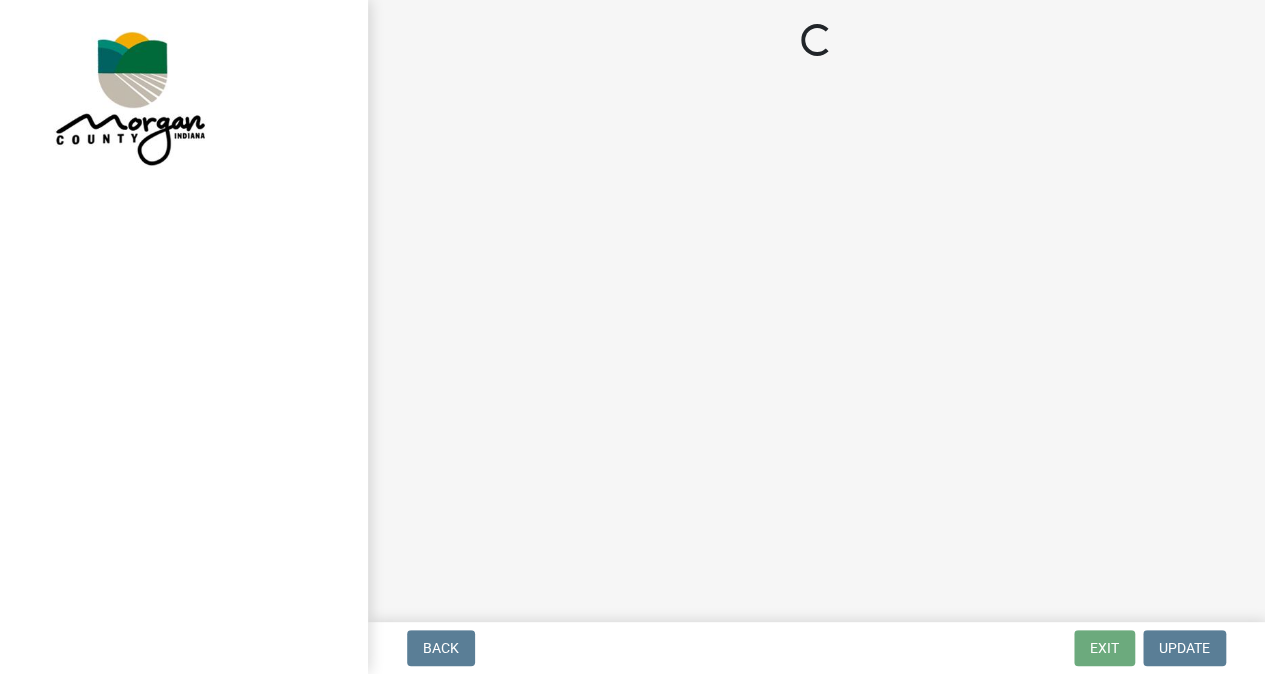 scroll, scrollTop: 0, scrollLeft: 0, axis: both 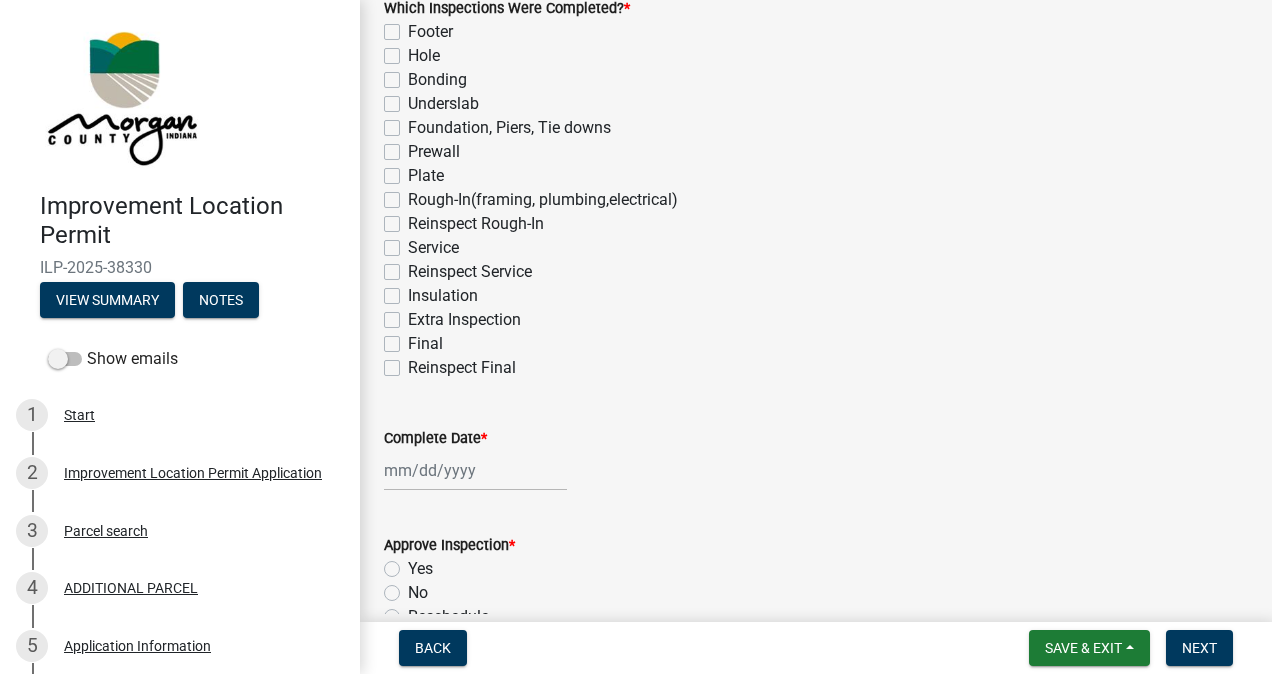 click on "Final" 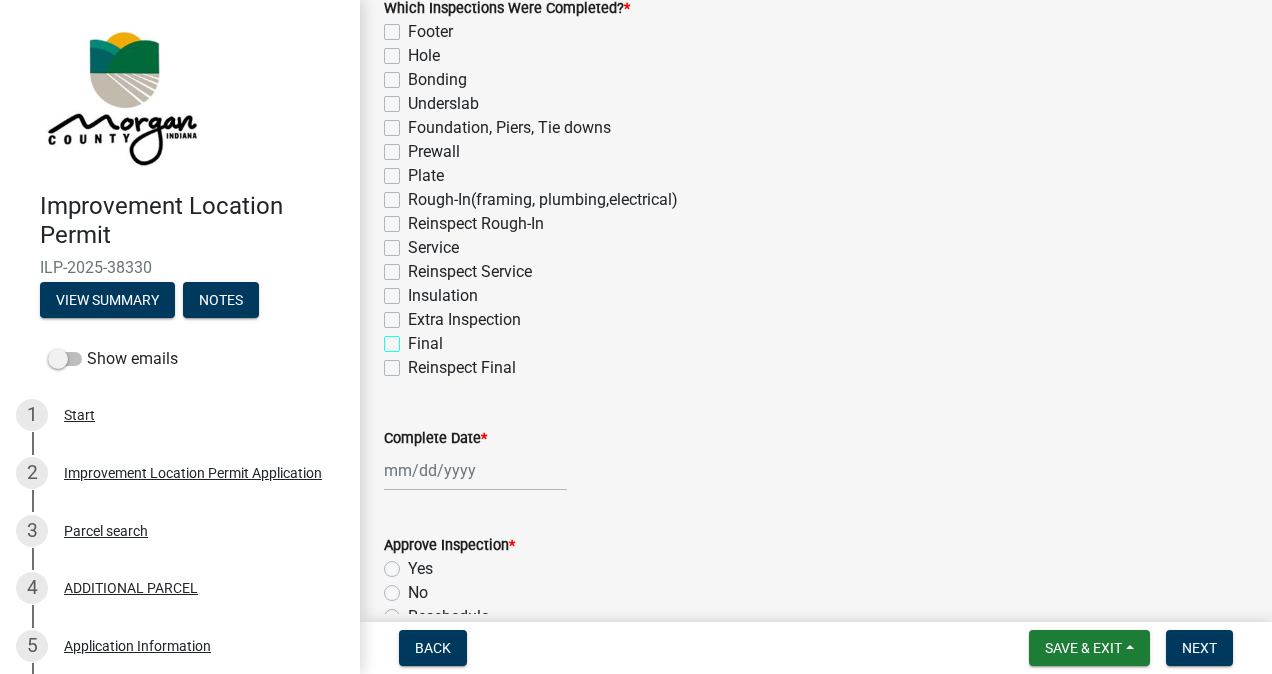 click on "Final" at bounding box center (414, 338) 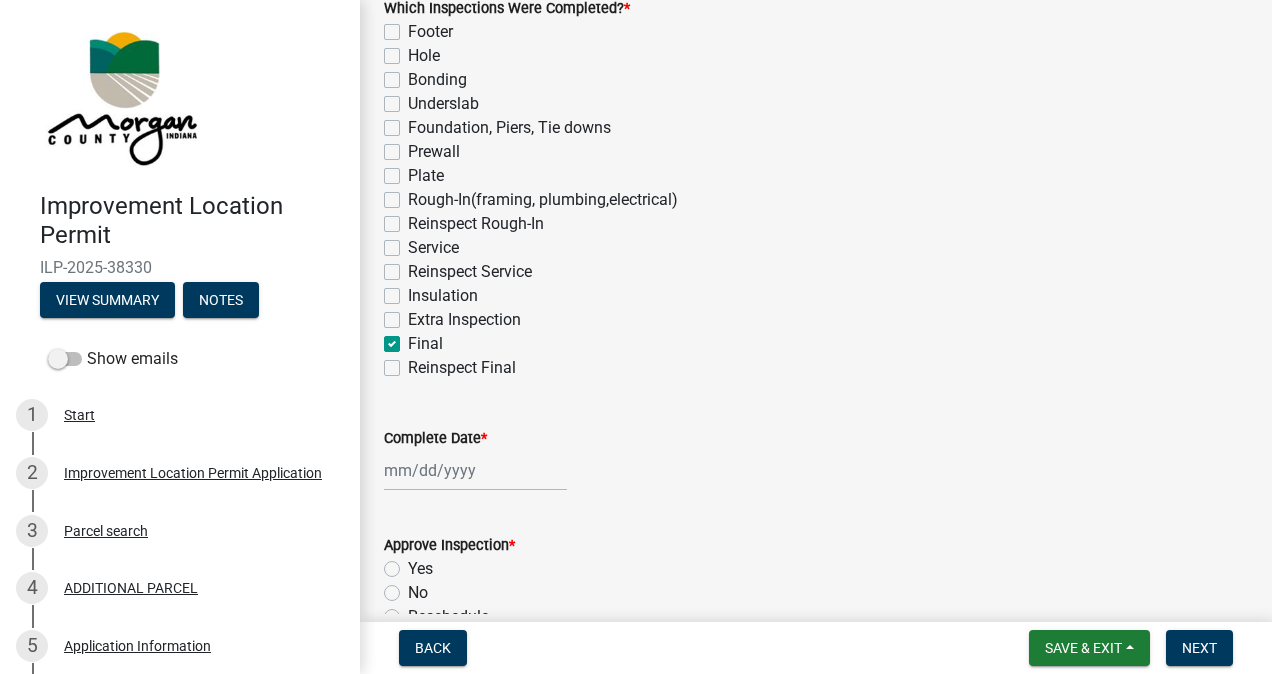 checkbox on "false" 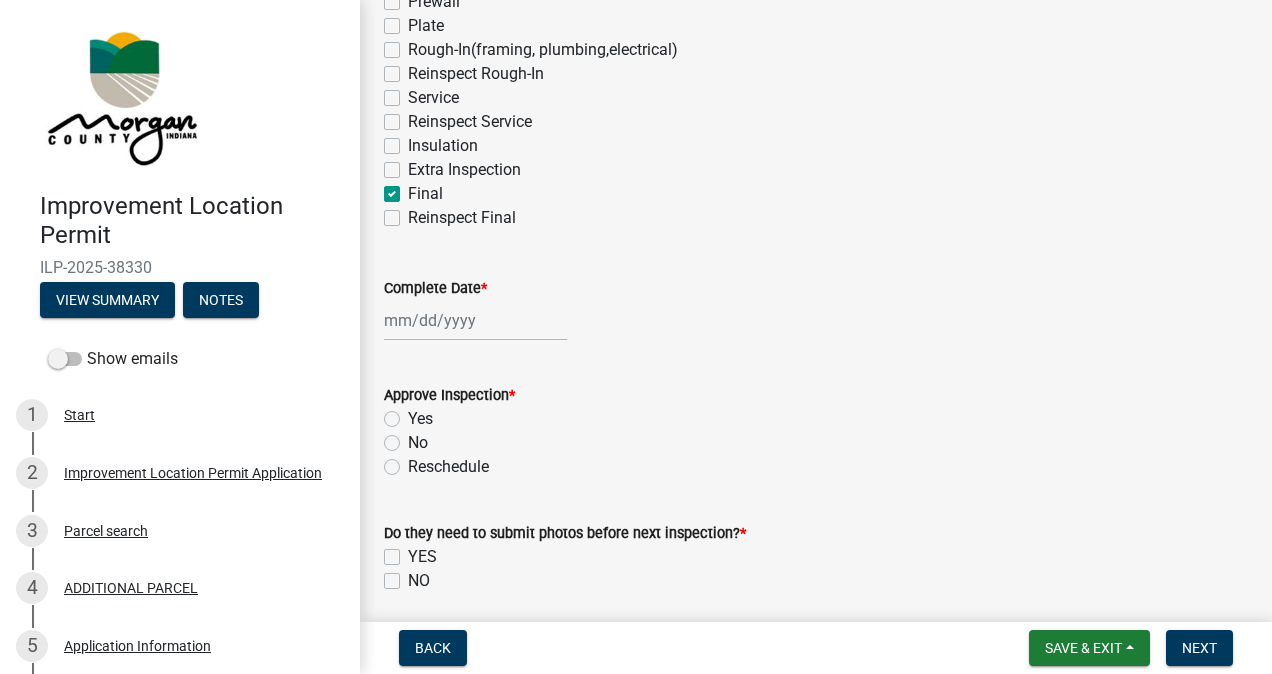 scroll, scrollTop: 461, scrollLeft: 0, axis: vertical 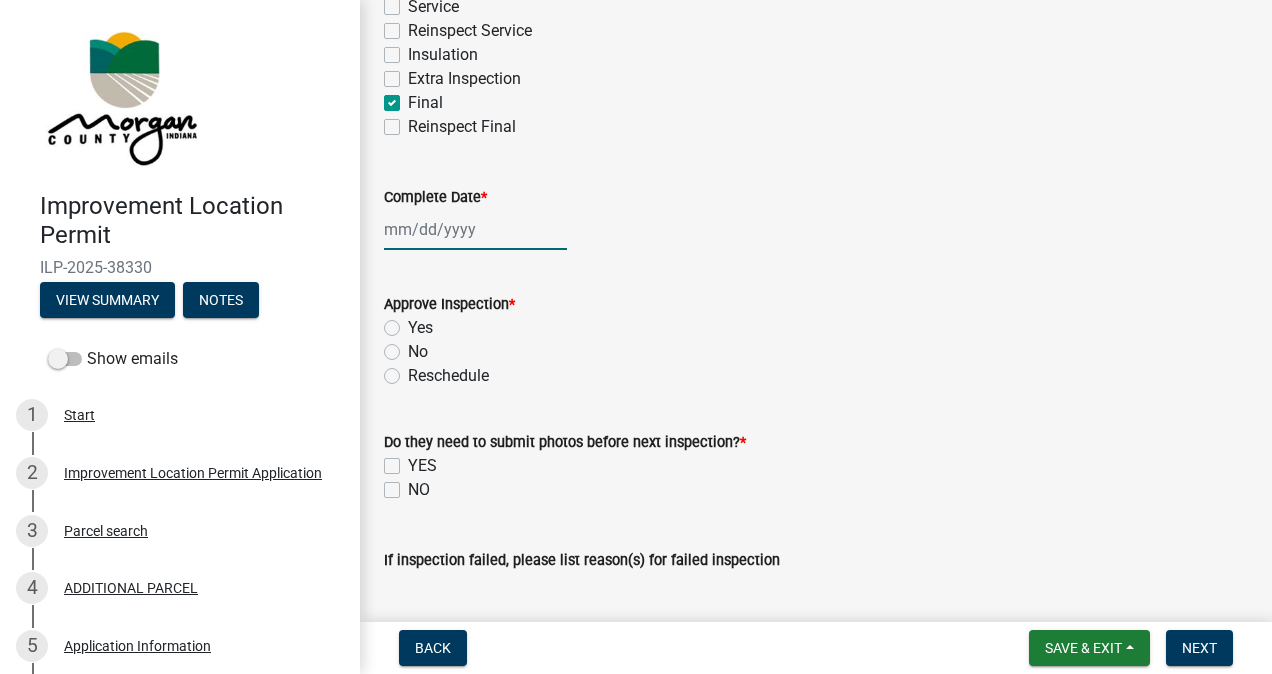 click 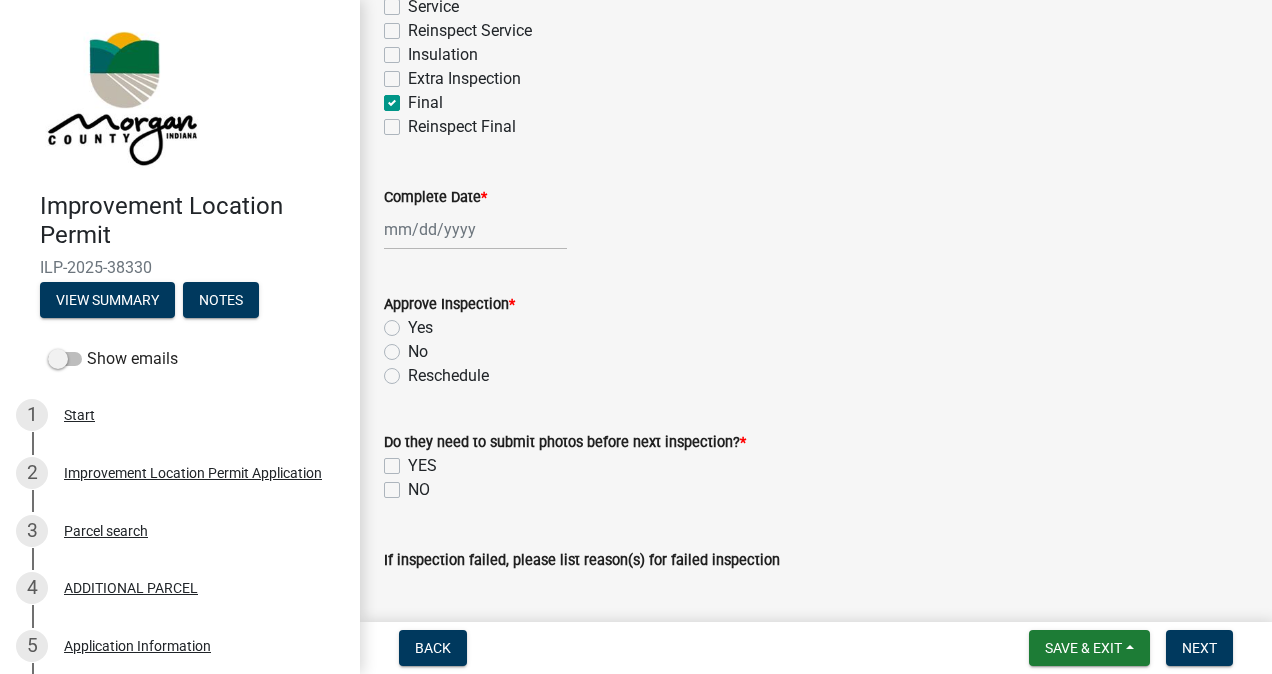 select on "8" 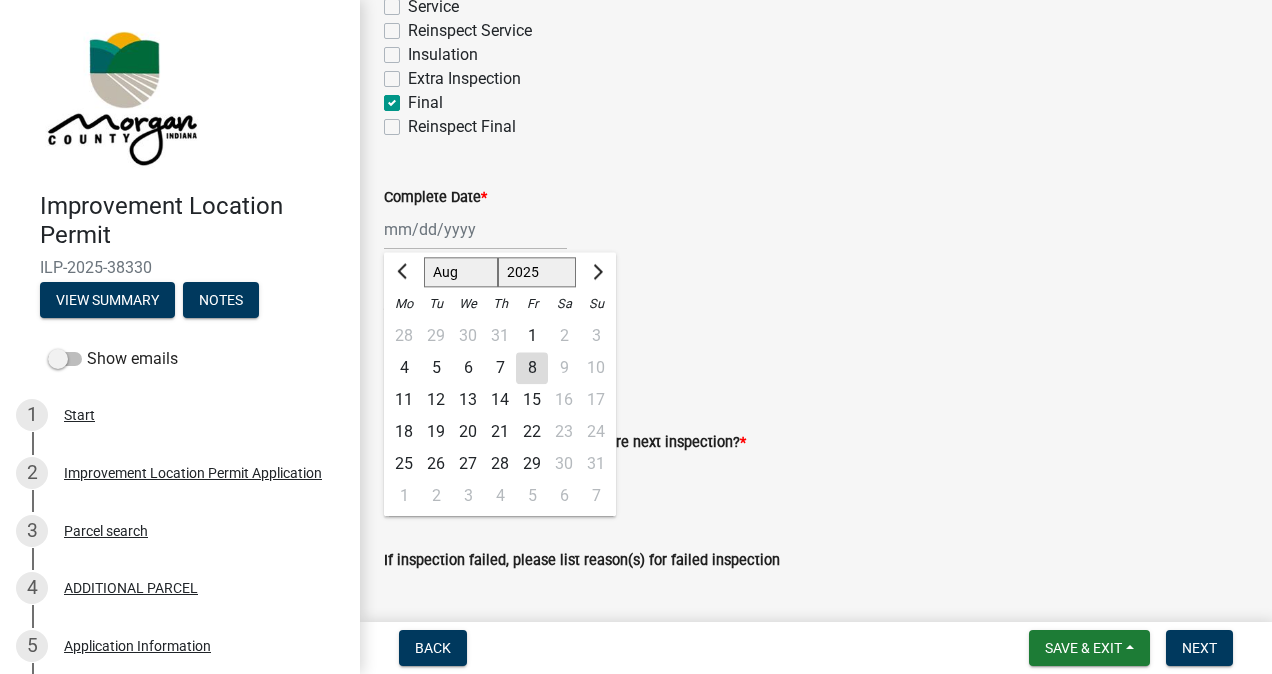 click on "8" 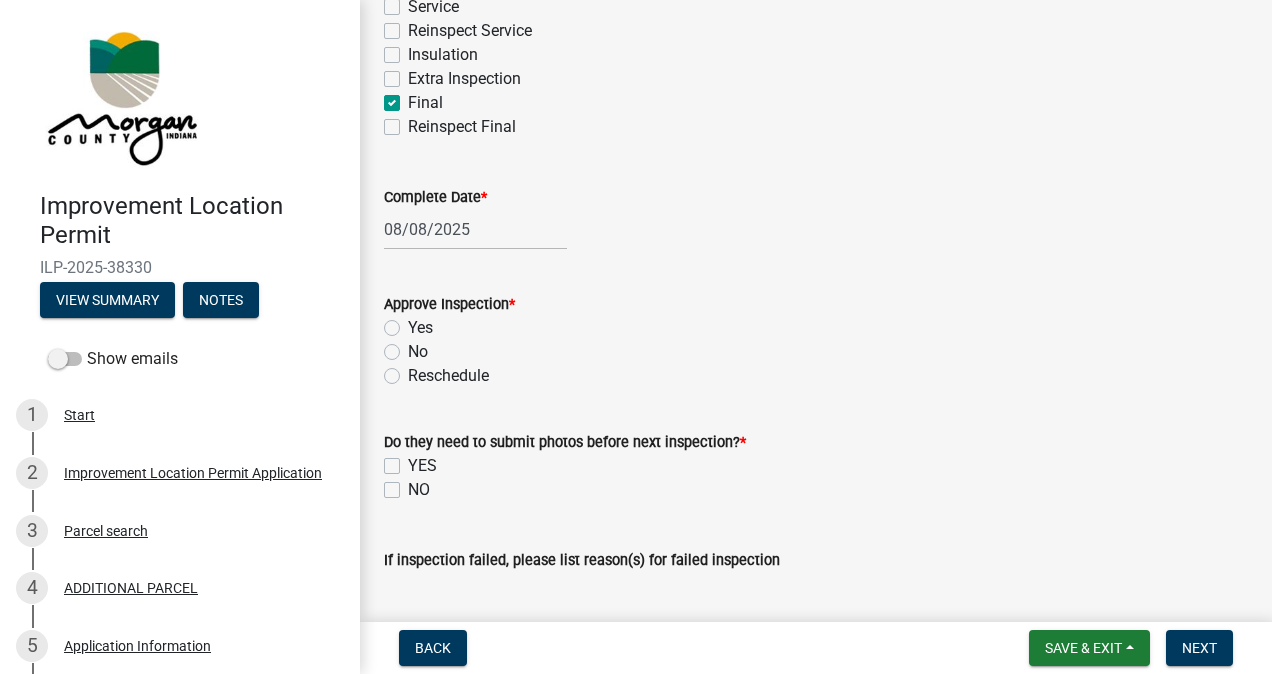 click on "Yes" 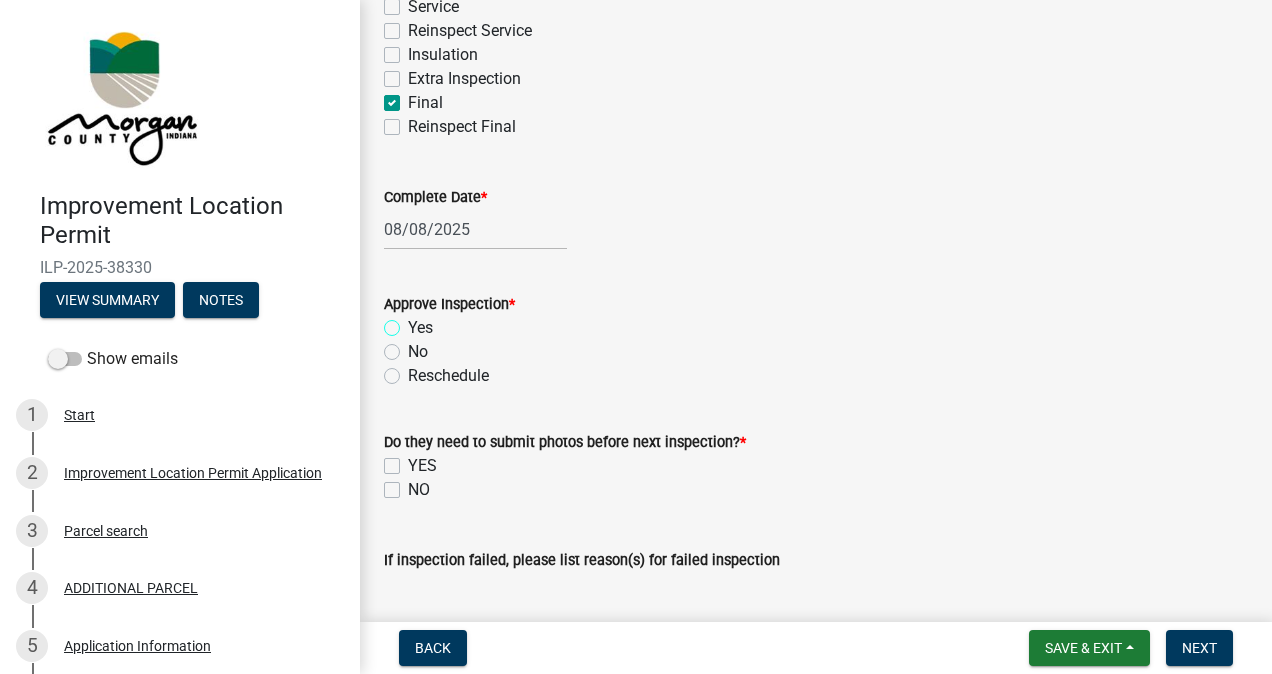 click on "Yes" at bounding box center [414, 322] 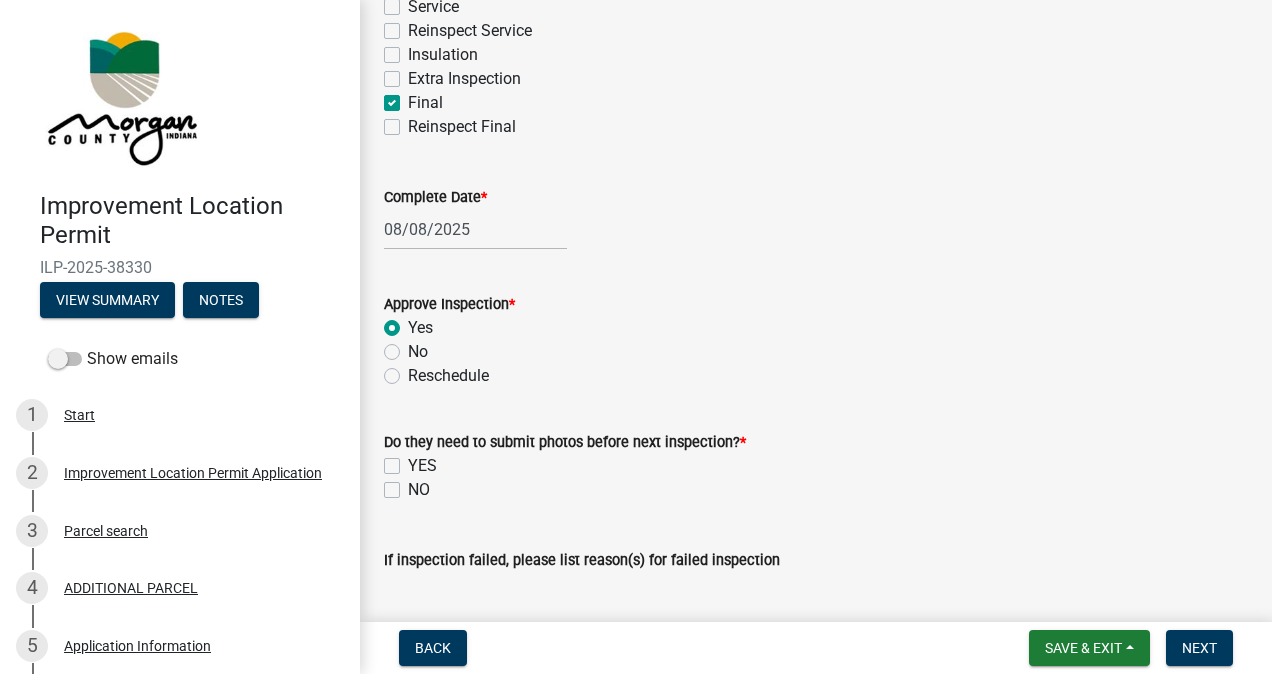 radio on "true" 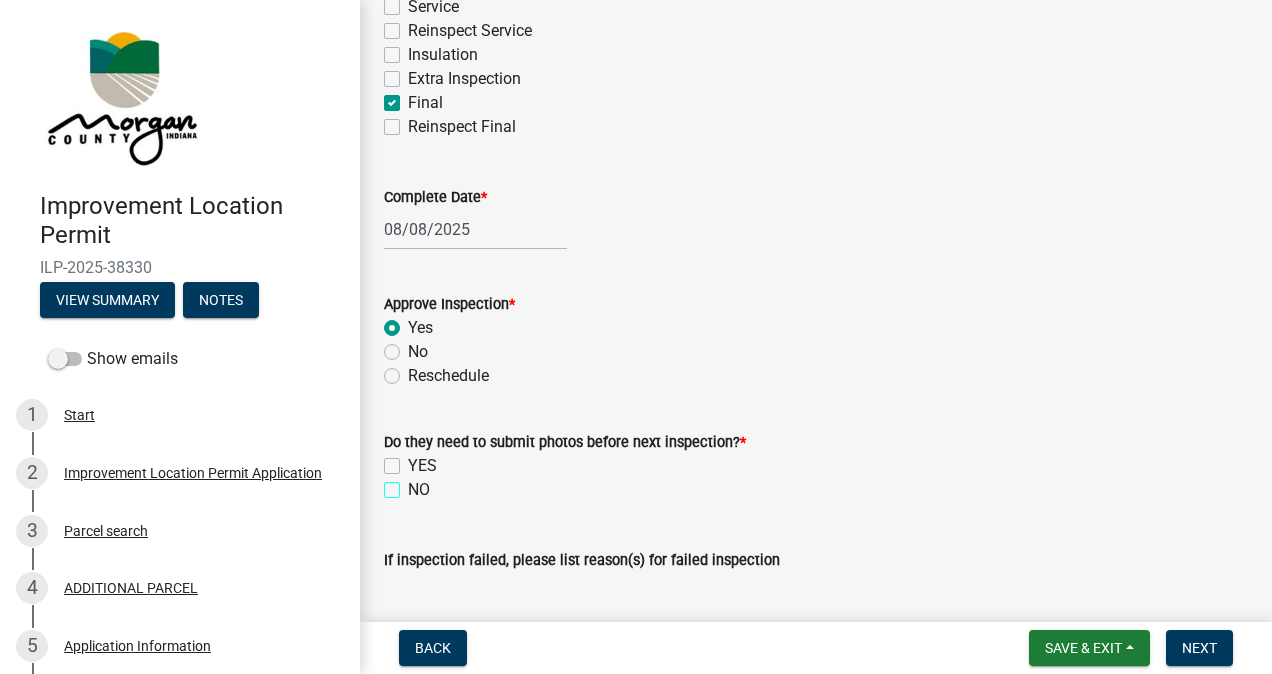 click on "NO" at bounding box center [414, 484] 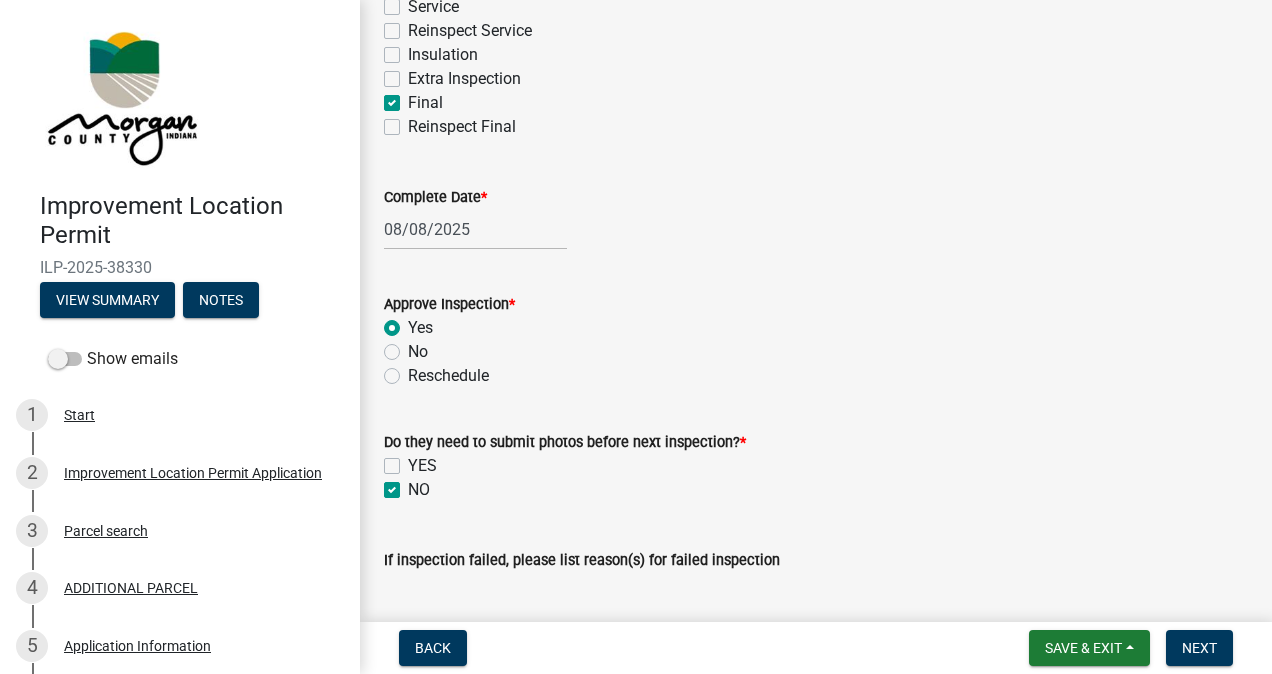 checkbox on "false" 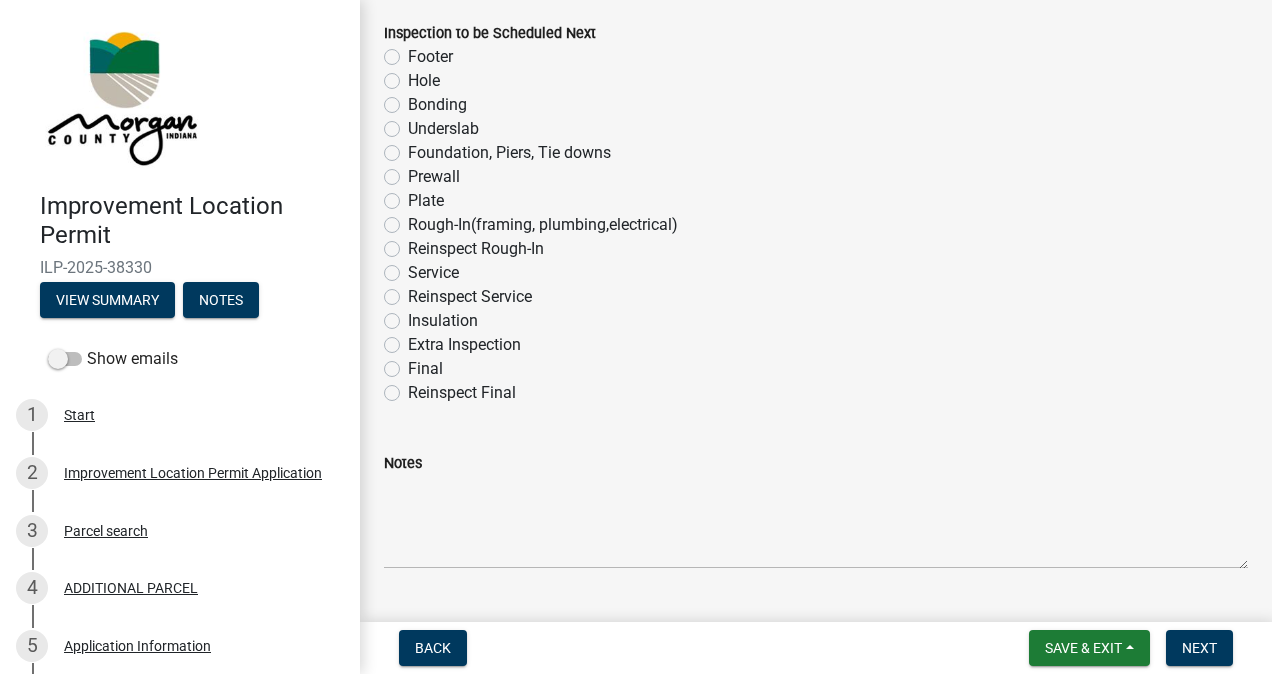 scroll, scrollTop: 1342, scrollLeft: 0, axis: vertical 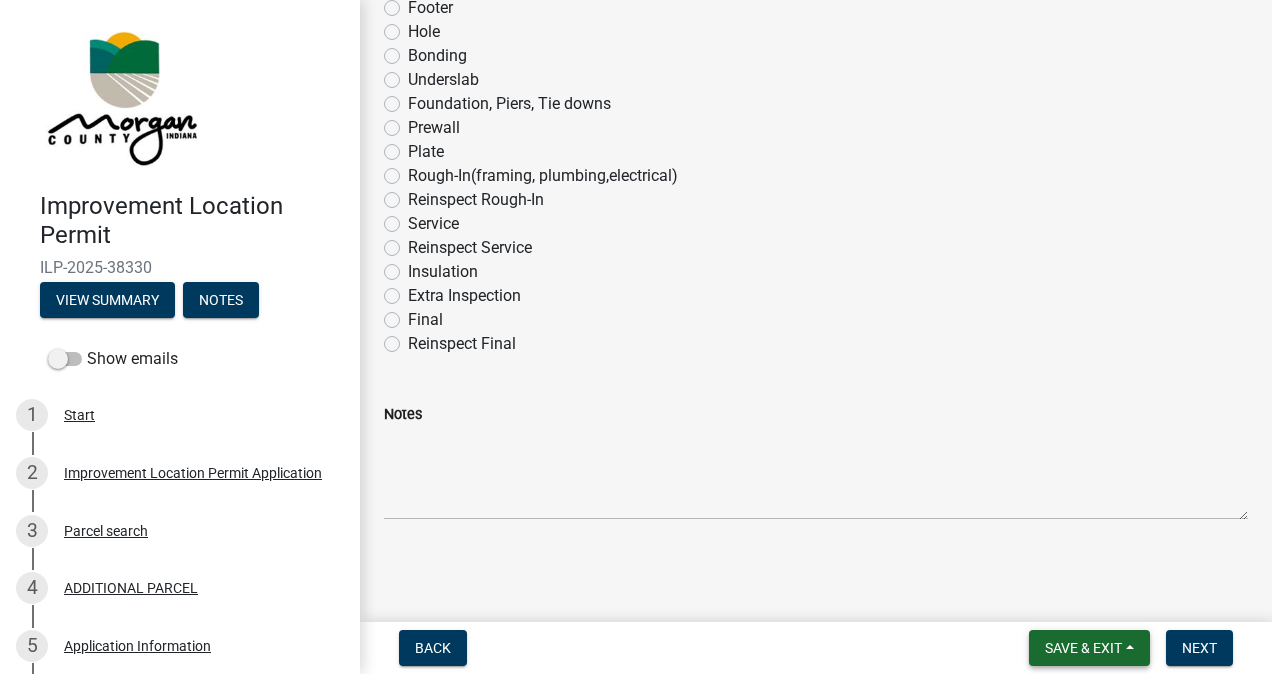 click on "Save & Exit" at bounding box center [1083, 648] 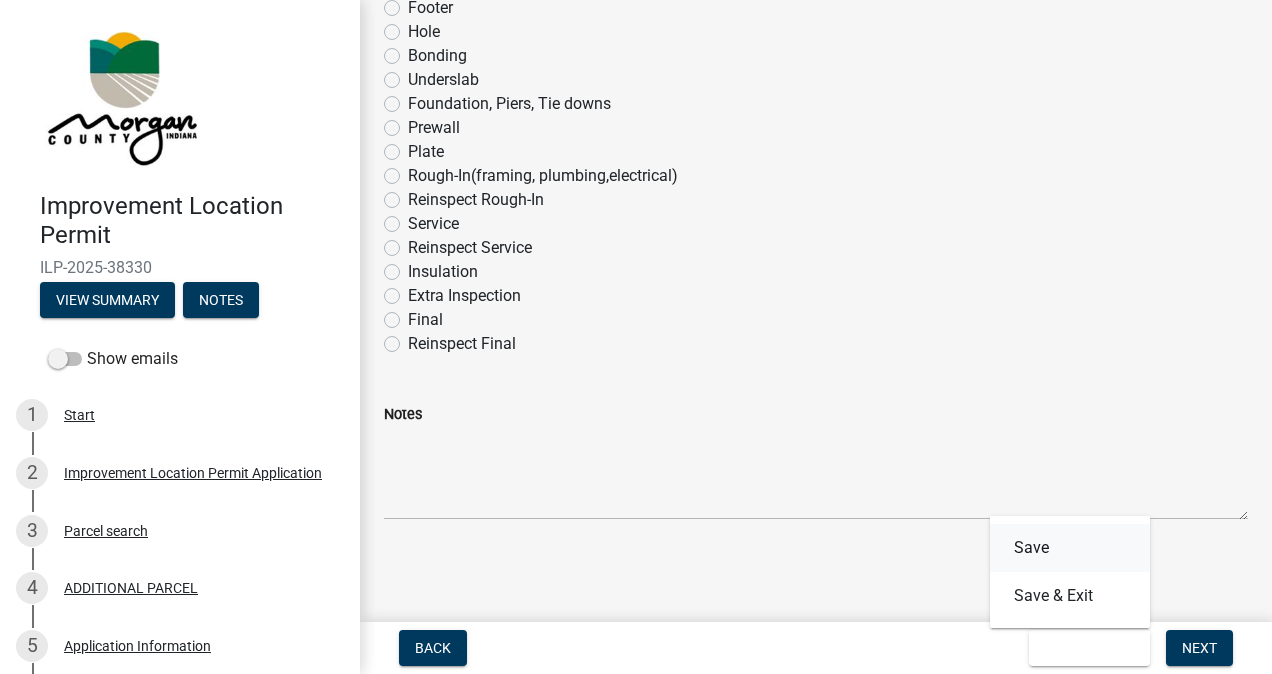 click on "Save" at bounding box center [1070, 548] 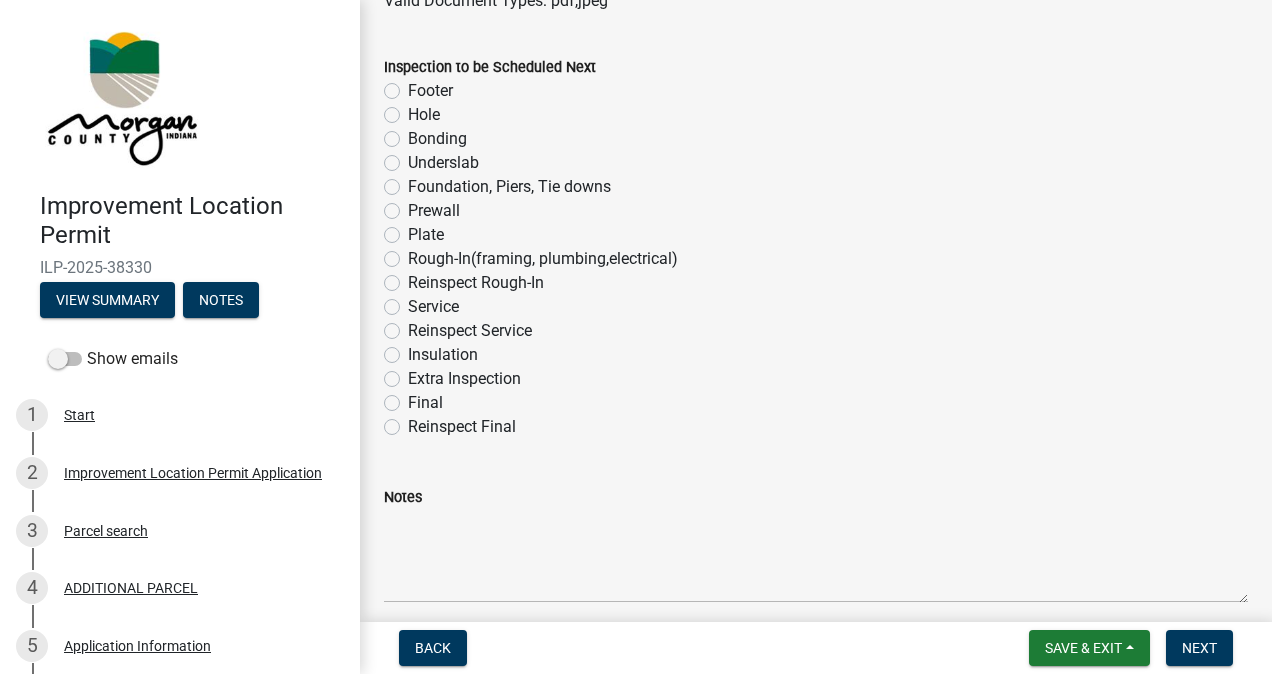 scroll, scrollTop: 1342, scrollLeft: 0, axis: vertical 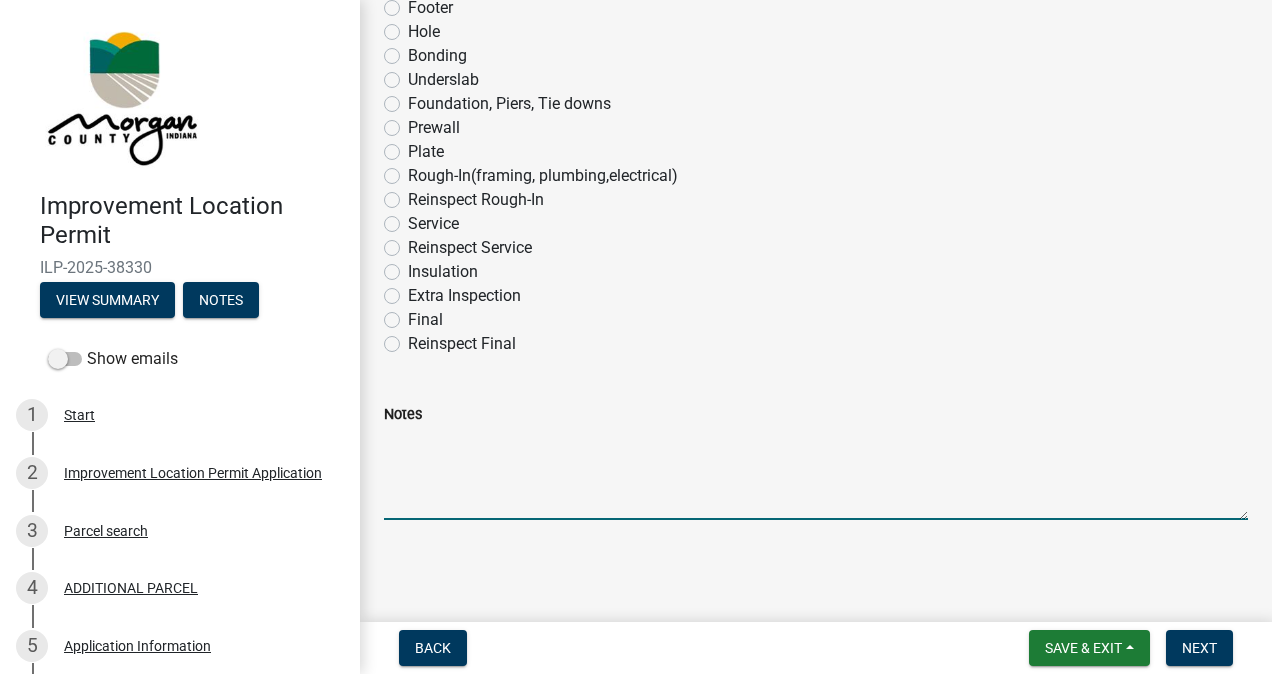 click on "Notes" at bounding box center (816, 473) 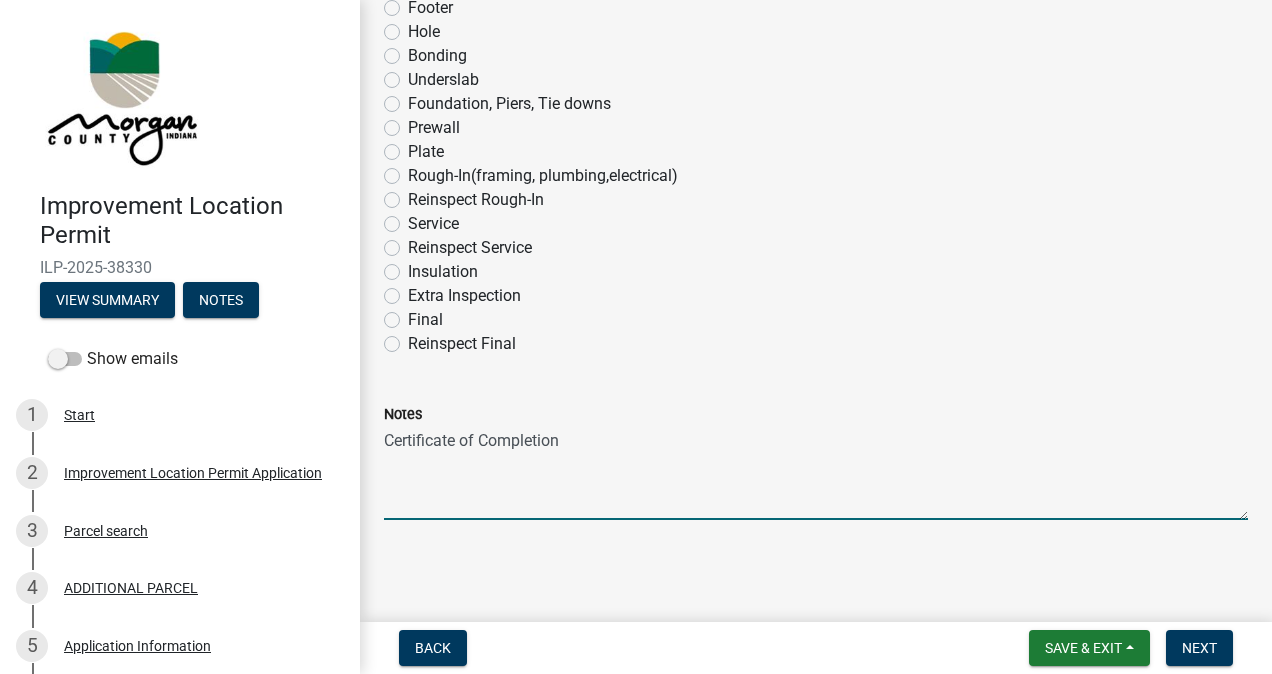 type on "Certificate of Completion" 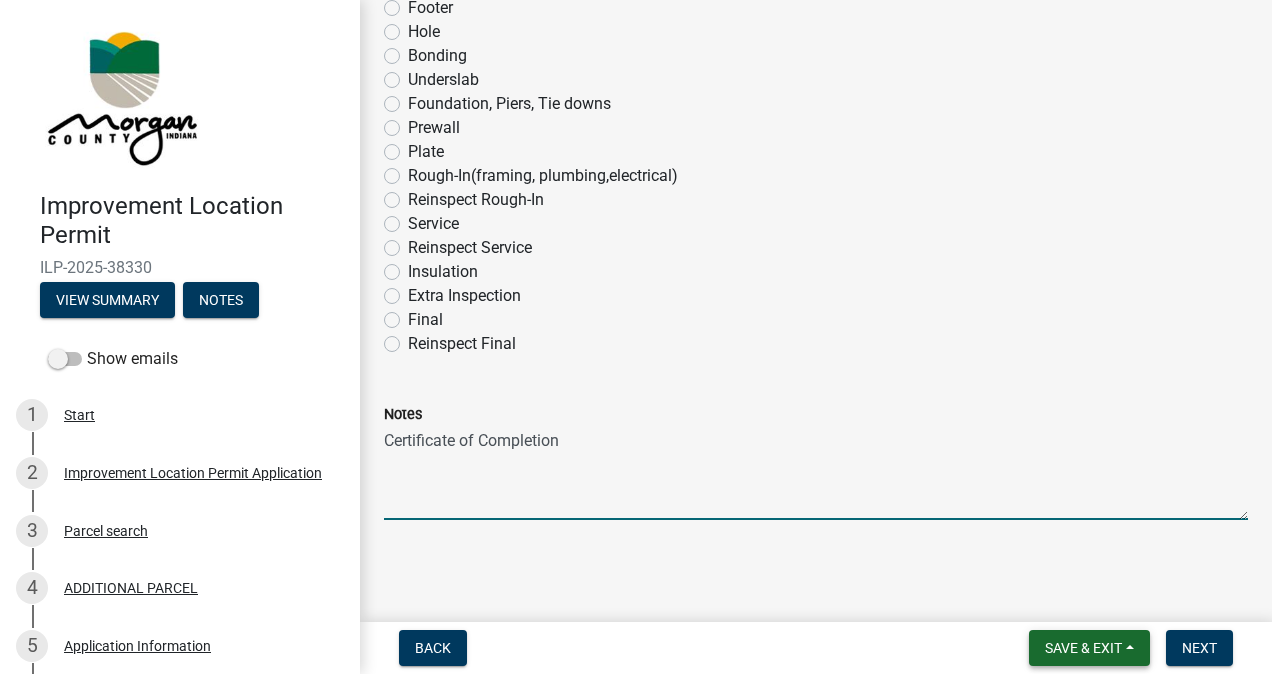 click on "Save & Exit" at bounding box center [1083, 648] 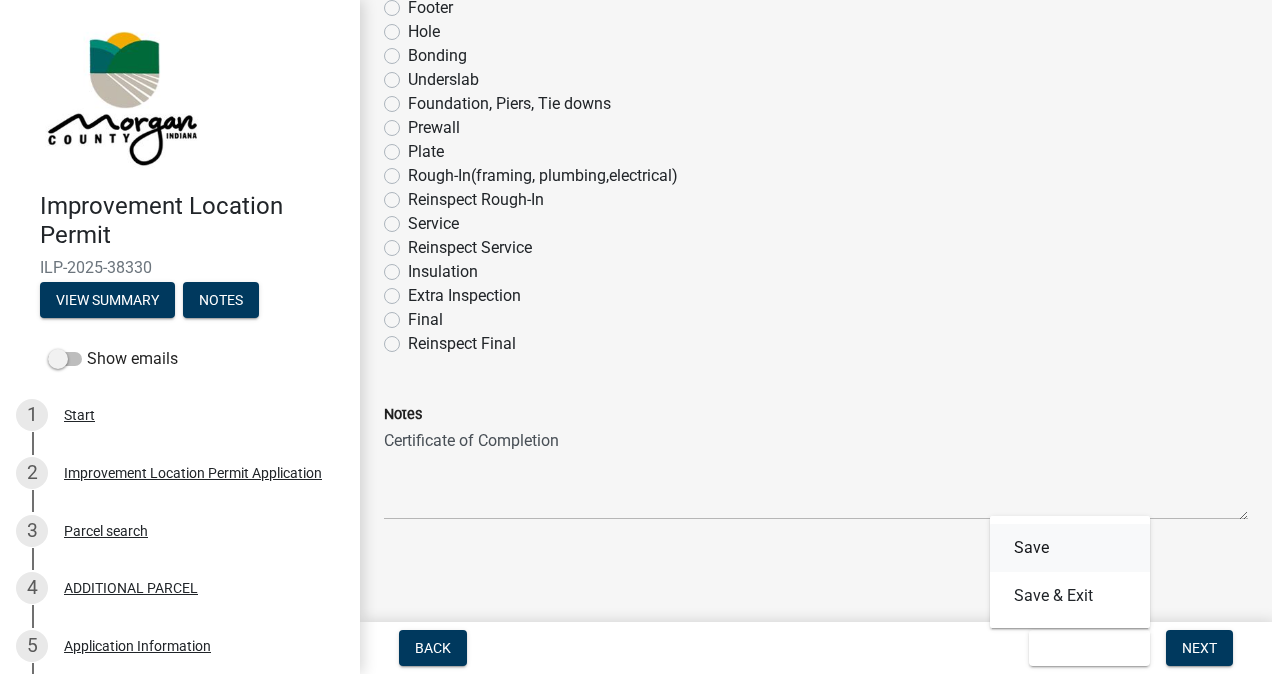click on "Save" at bounding box center (1070, 548) 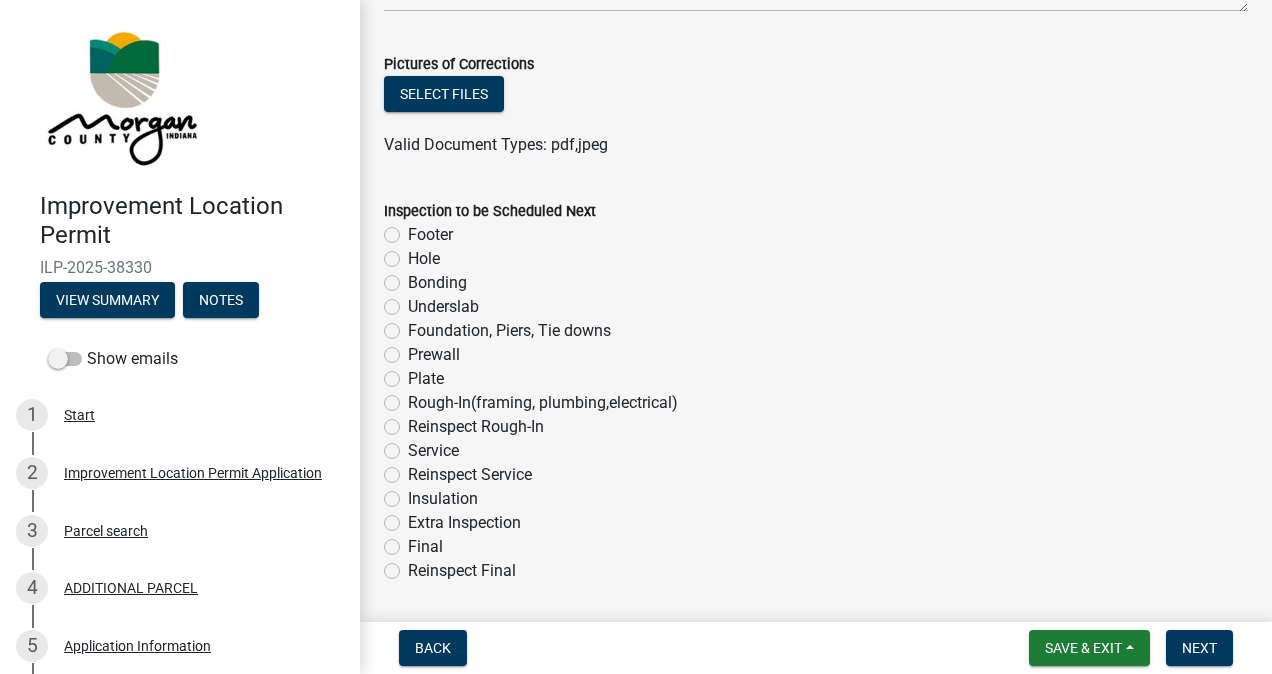 scroll, scrollTop: 1134, scrollLeft: 0, axis: vertical 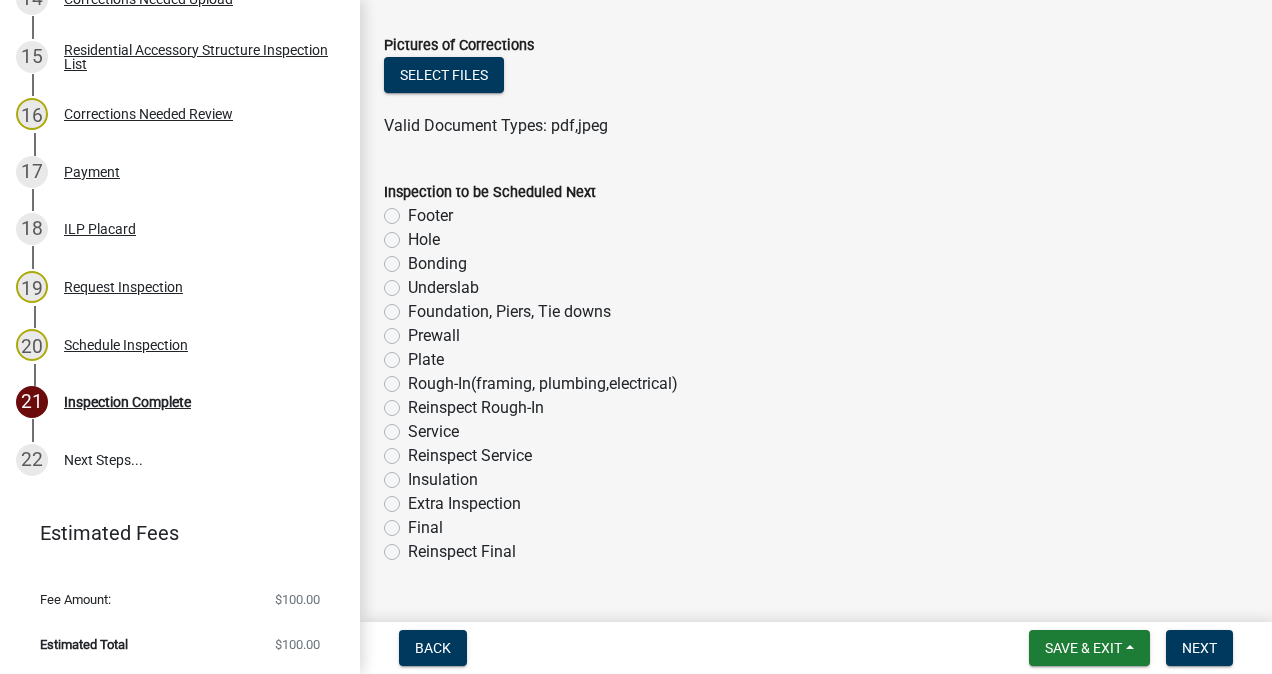 click on "22   Next Steps..." at bounding box center (180, 460) 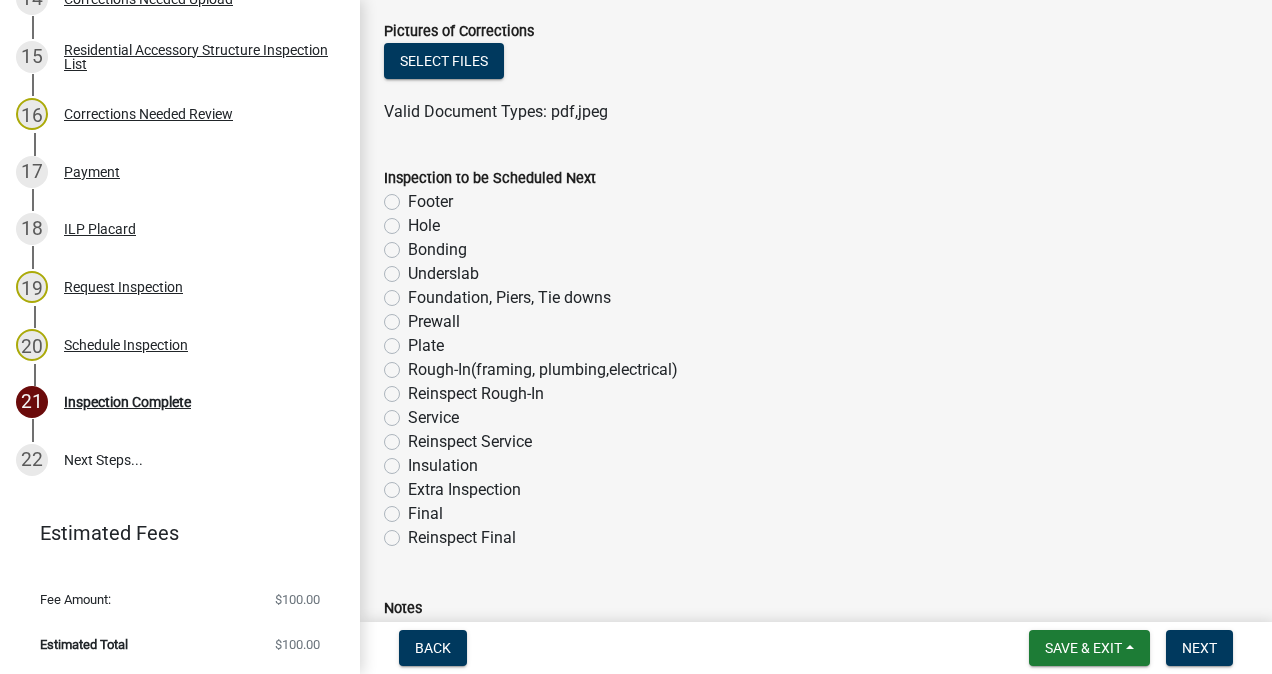 scroll, scrollTop: 1342, scrollLeft: 0, axis: vertical 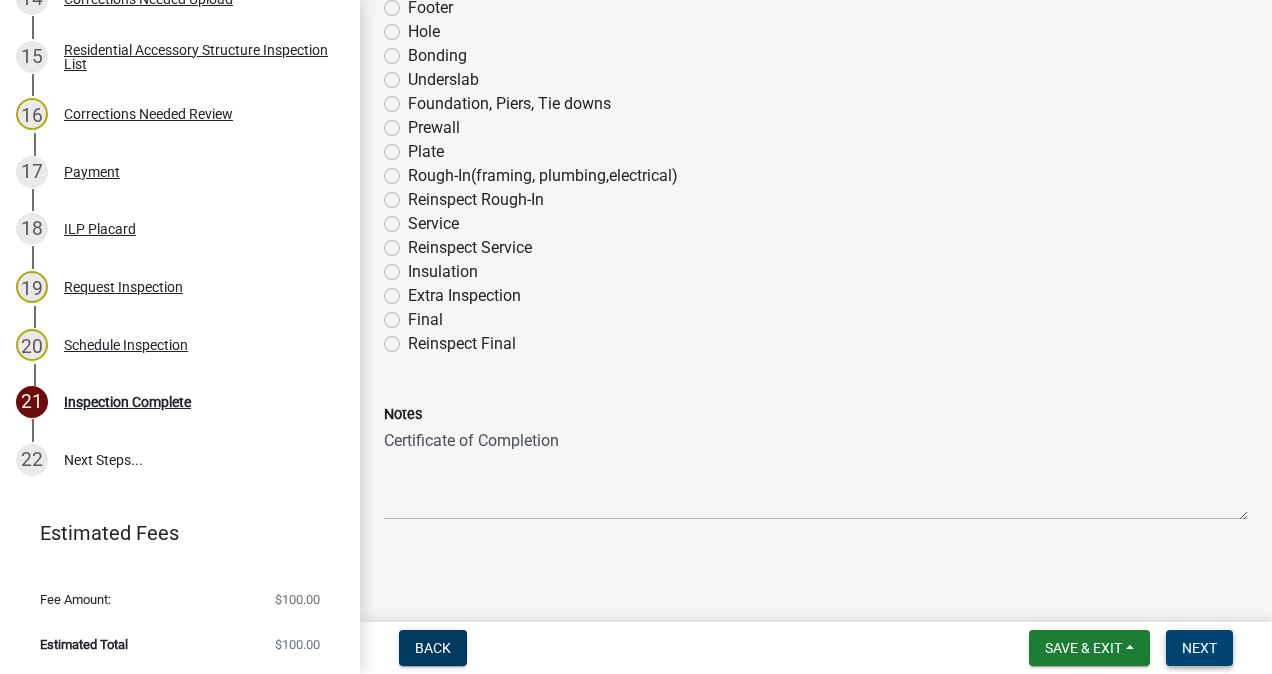 click on "Next" at bounding box center (1199, 648) 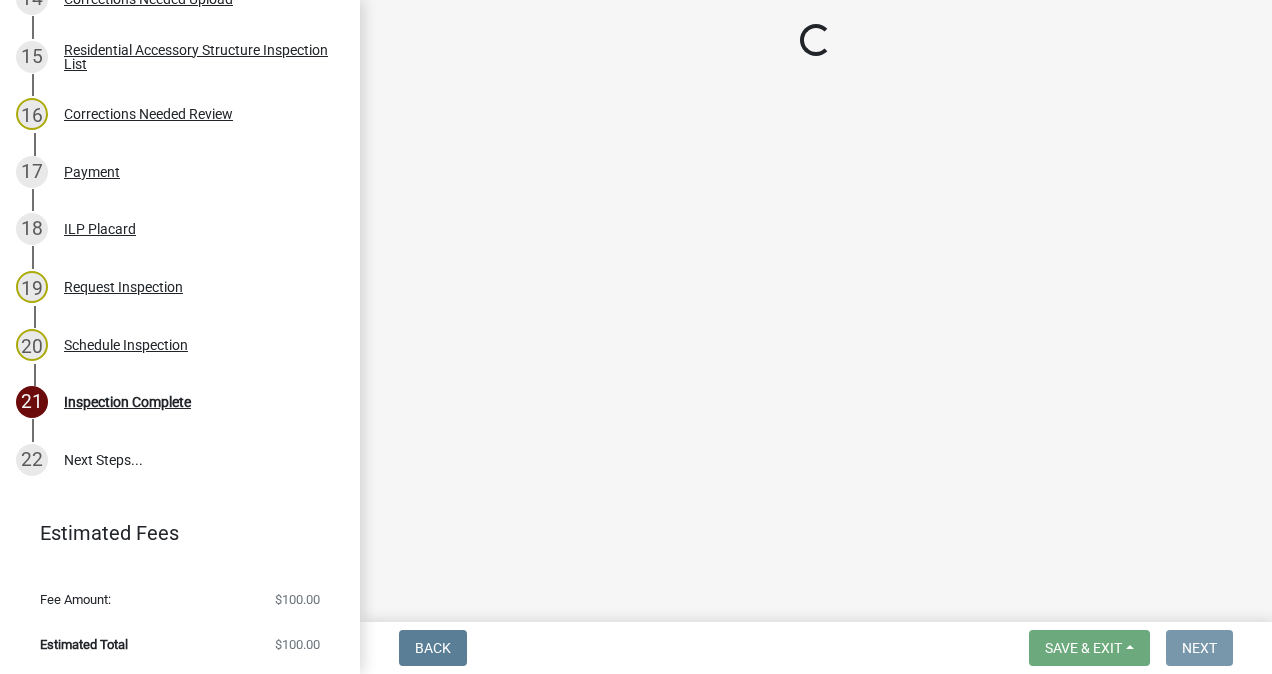 scroll, scrollTop: 0, scrollLeft: 0, axis: both 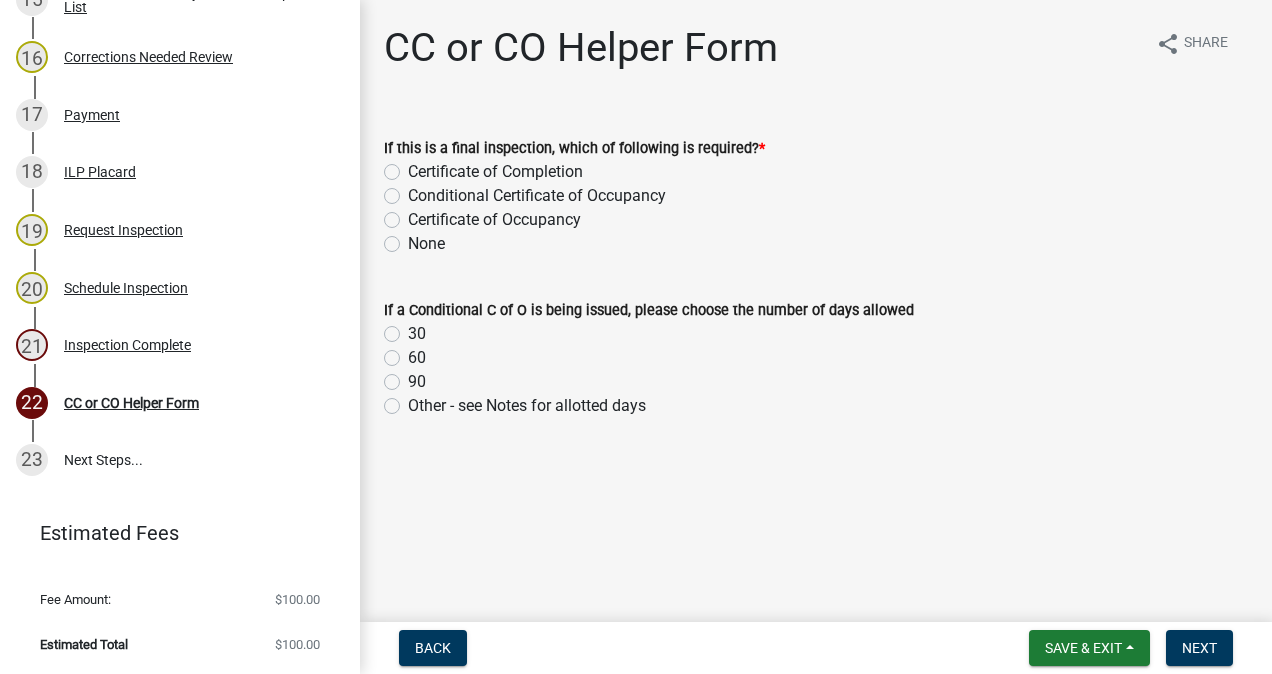 click on "Certificate of Completion" 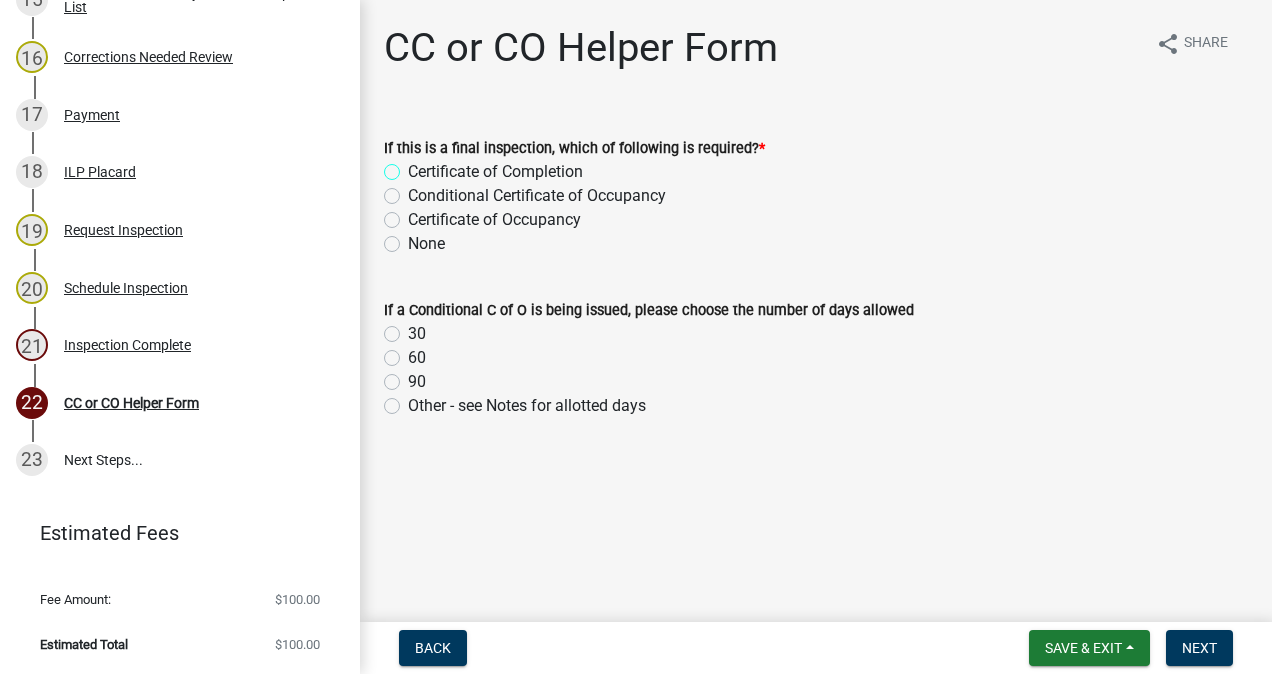 click on "Certificate of Completion" at bounding box center (414, 166) 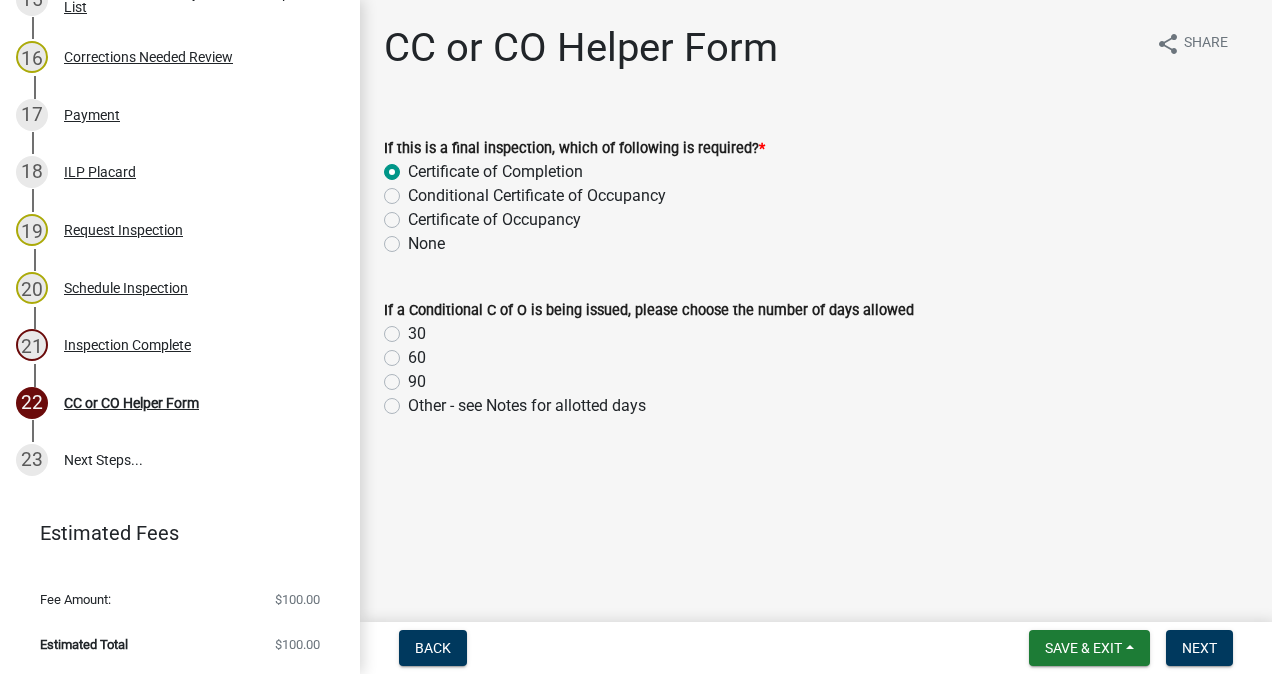 radio on "true" 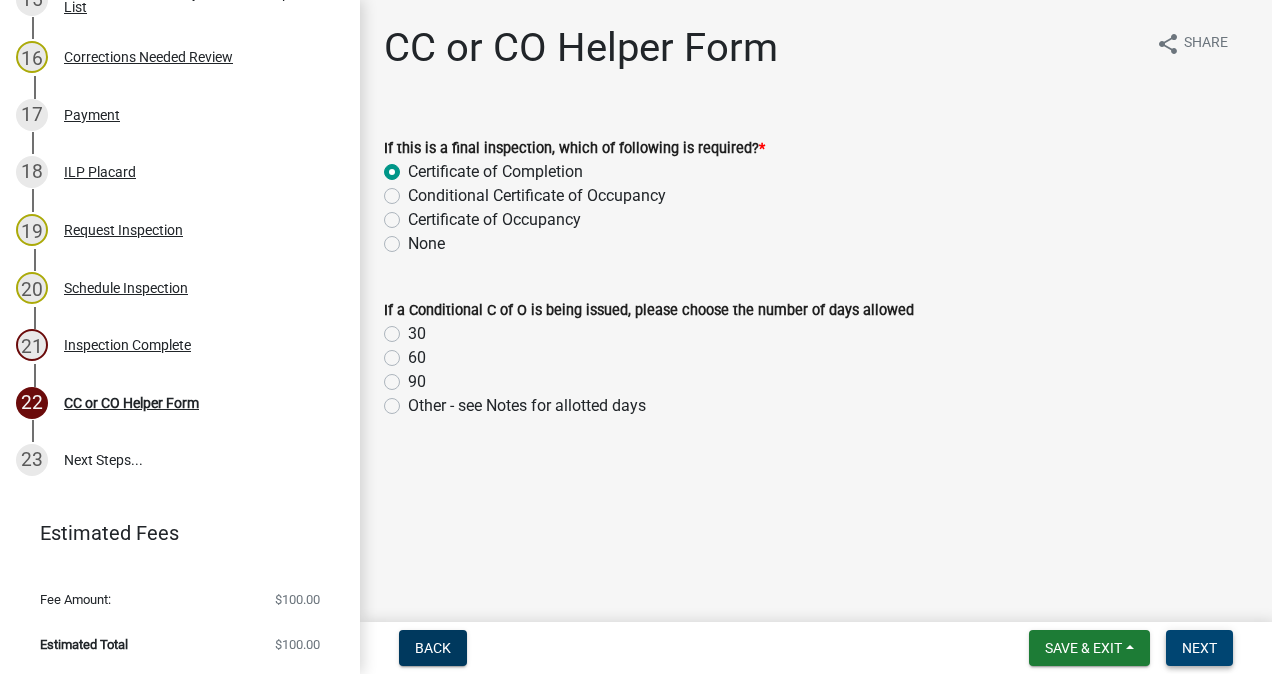 click on "Next" at bounding box center [1199, 648] 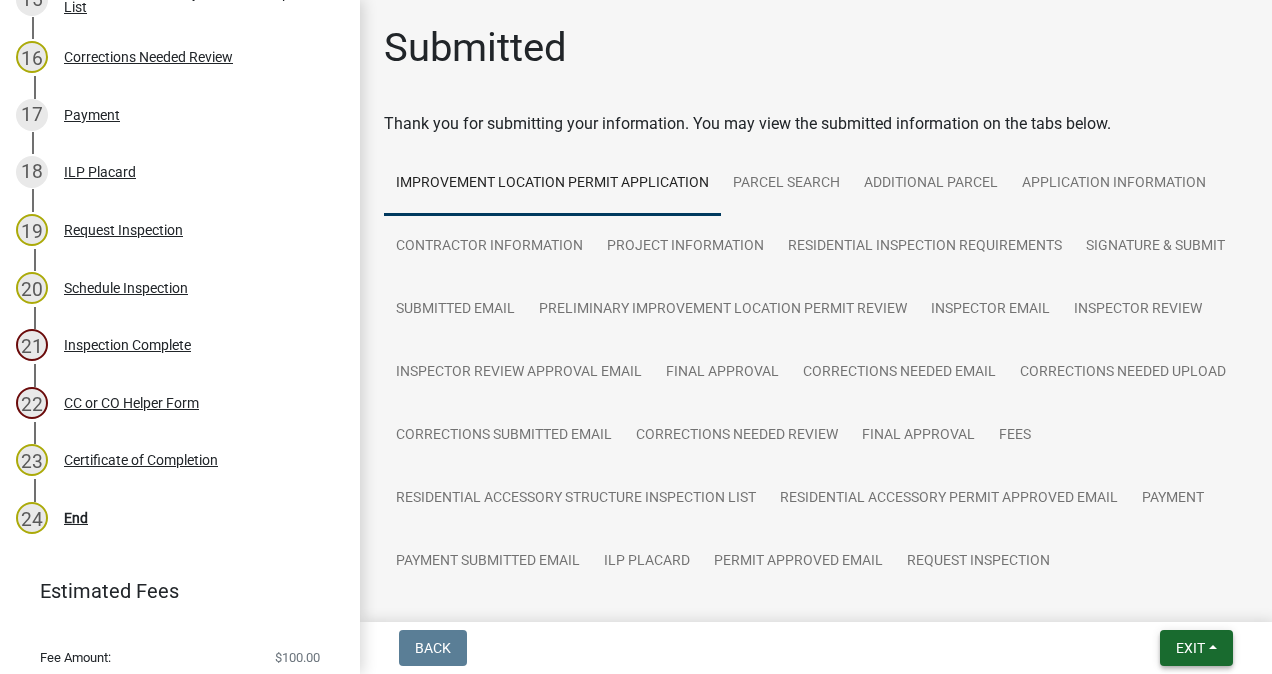 click on "Exit" at bounding box center (1196, 648) 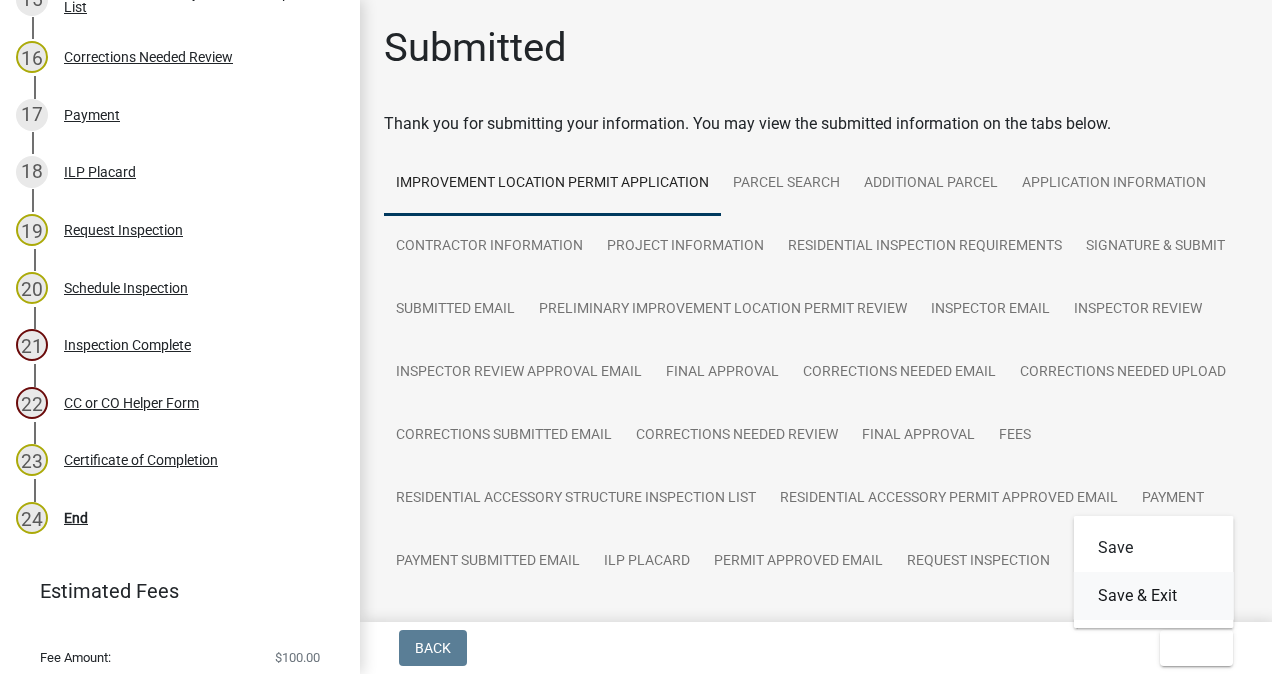 click on "Save & Exit" at bounding box center [1154, 596] 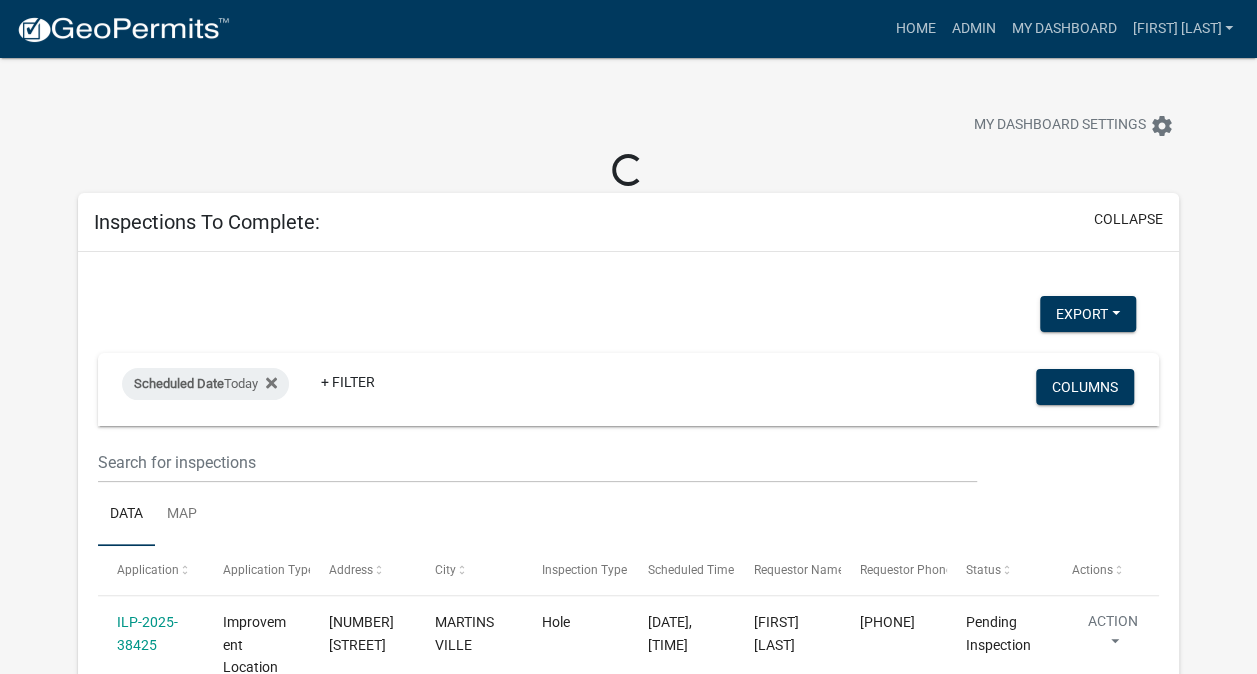 select on "3: 100" 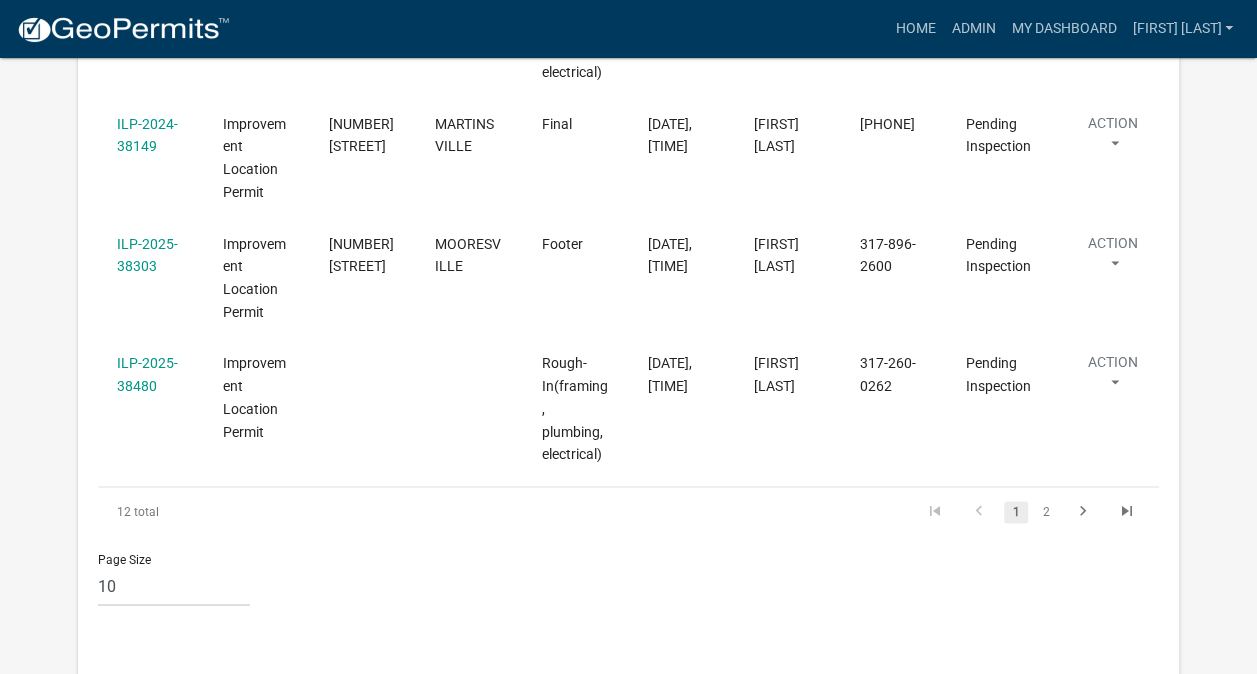 scroll, scrollTop: 1370, scrollLeft: 0, axis: vertical 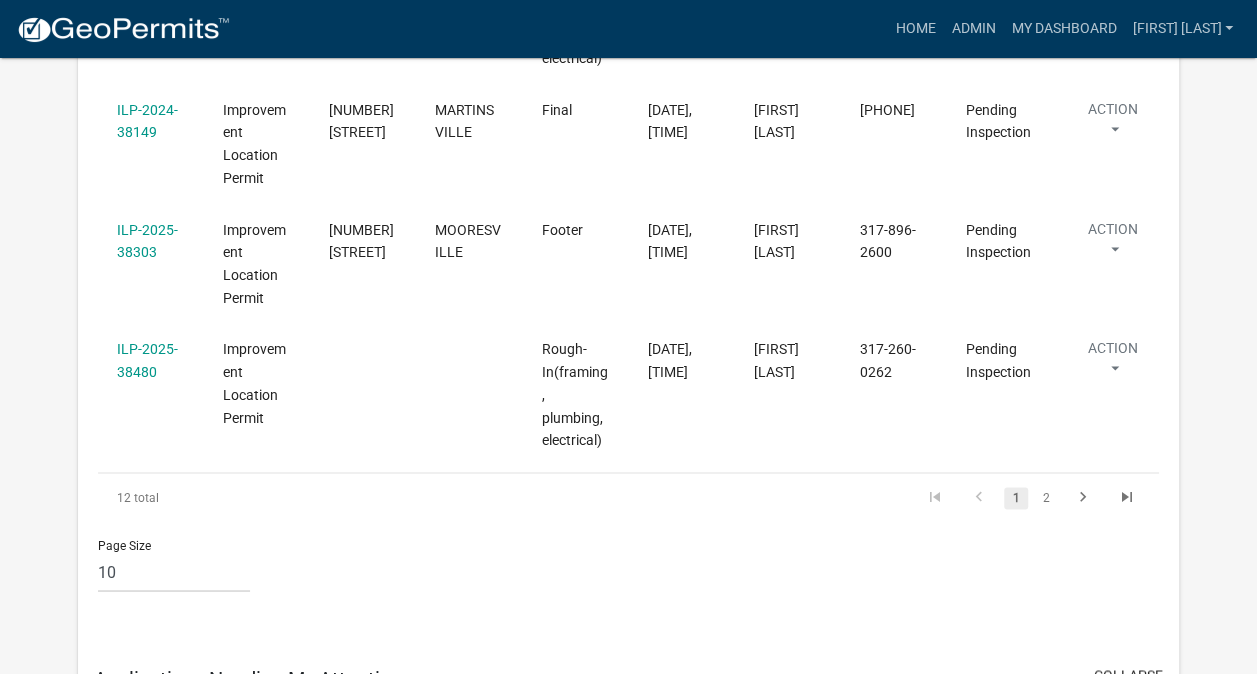 click on "ILP-2025-38480" 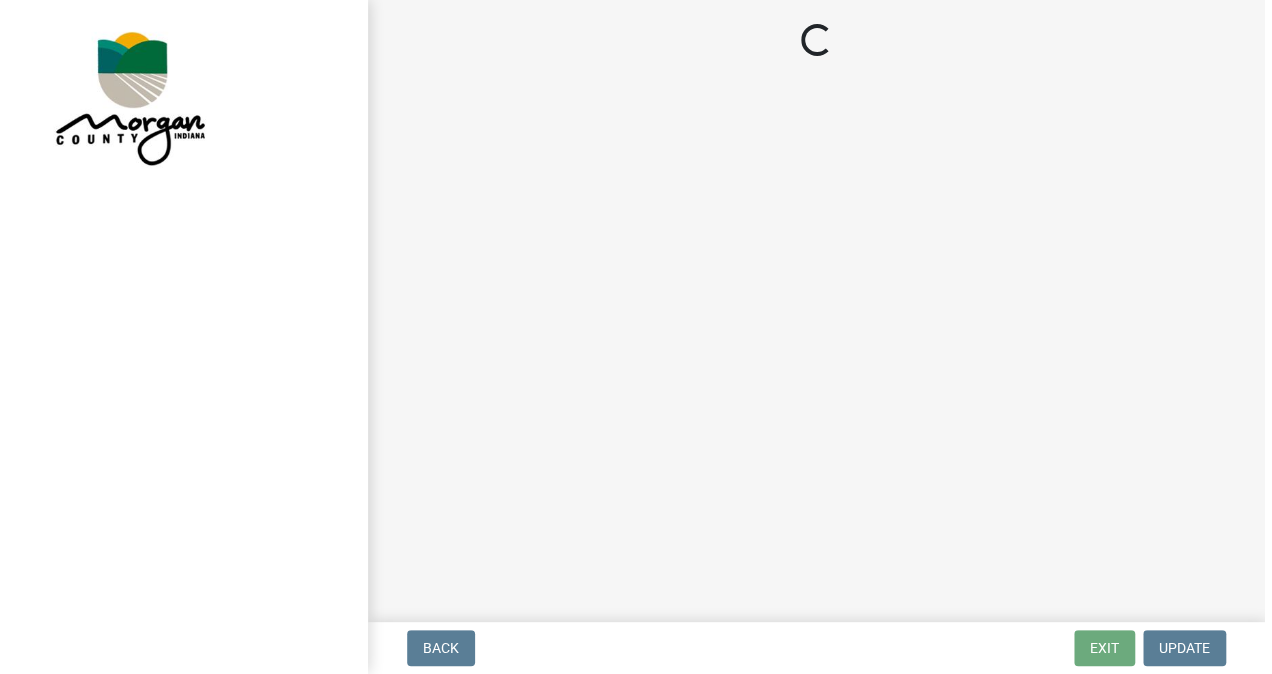 scroll, scrollTop: 0, scrollLeft: 0, axis: both 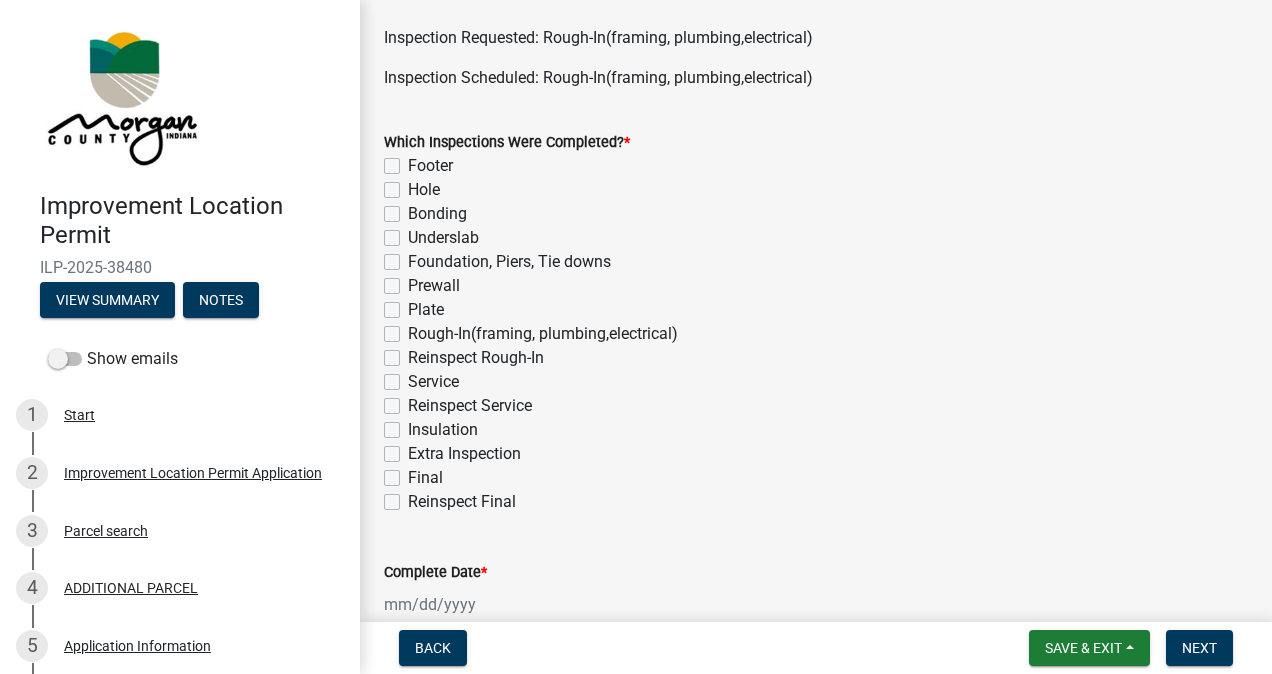 click on "Rough-In(framing, plumbing,electrical)" 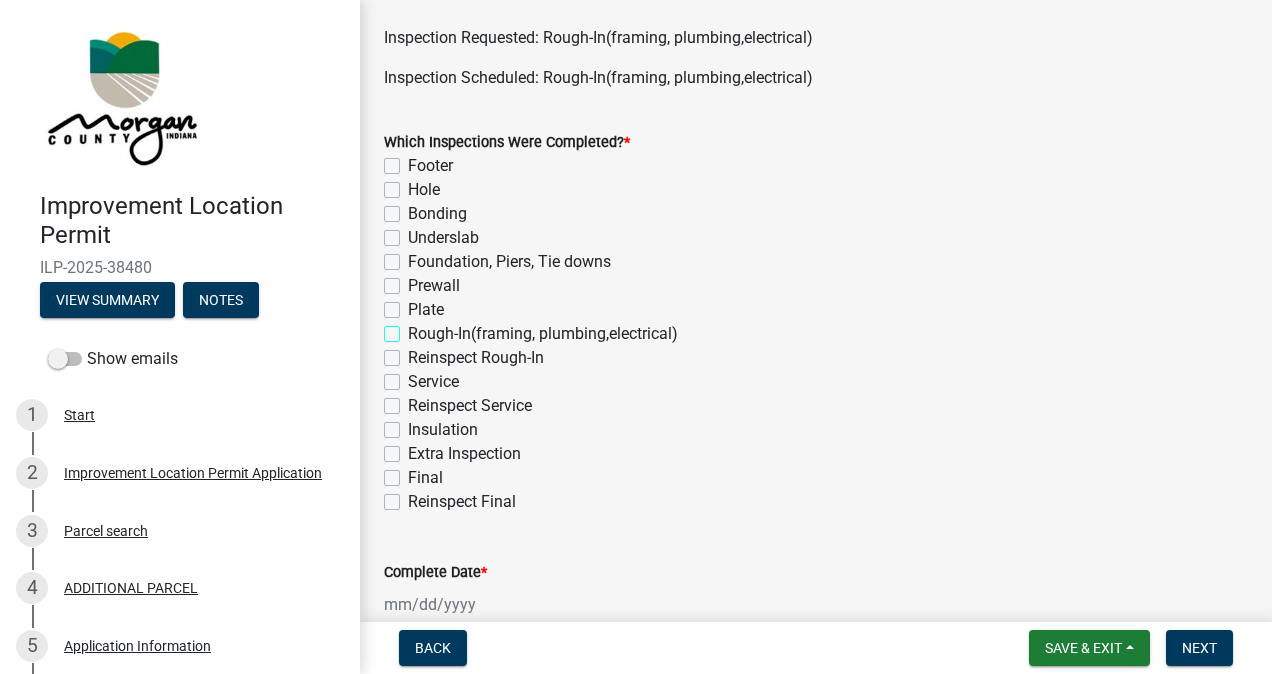 click on "Rough-In(framing, plumbing,electrical)" at bounding box center [414, 328] 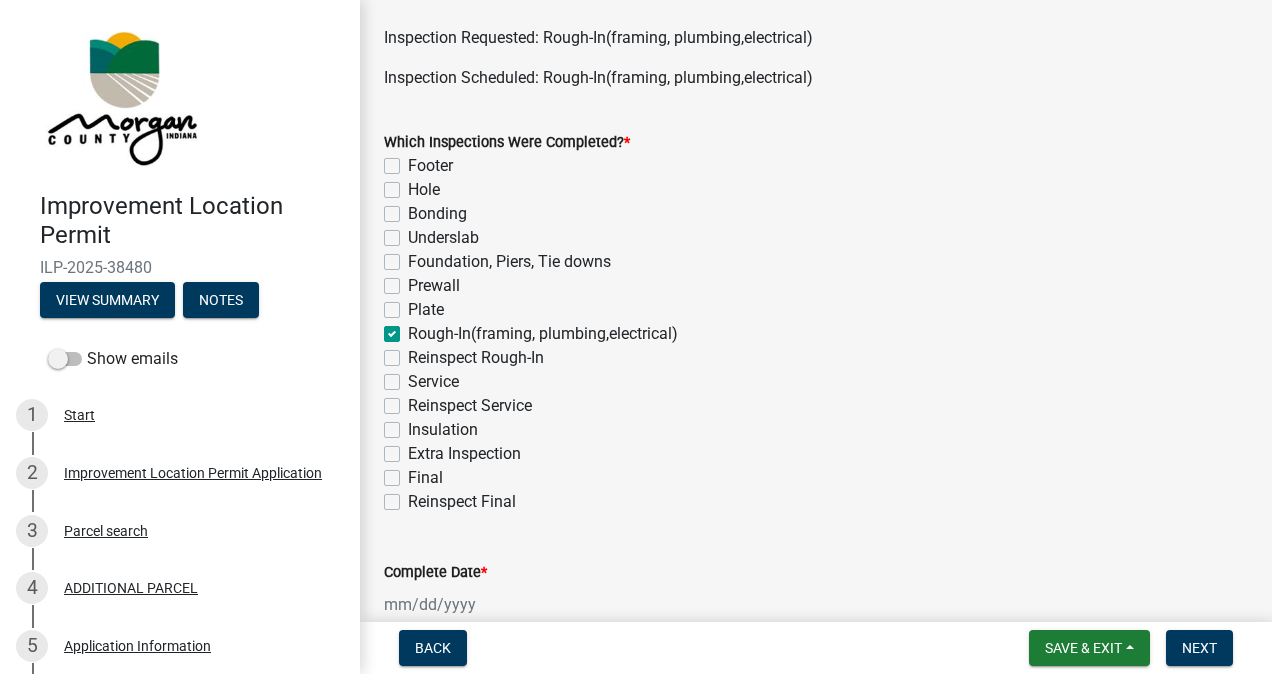 checkbox on "false" 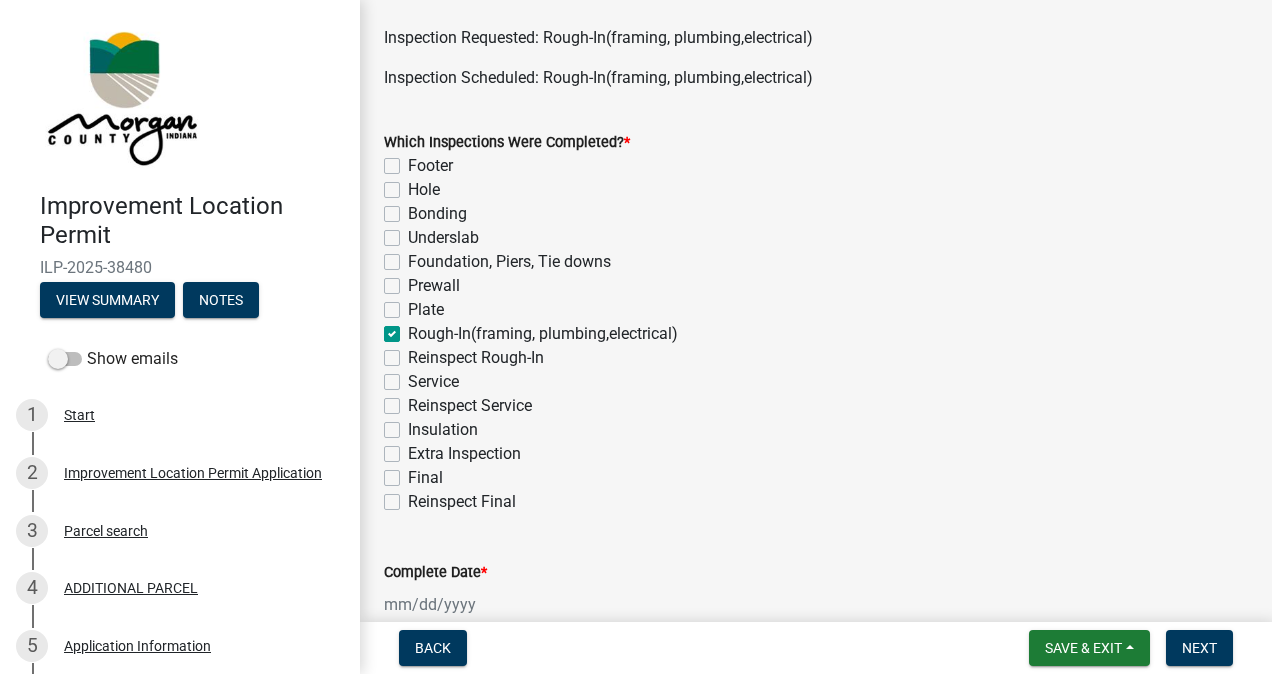 click on "Service" 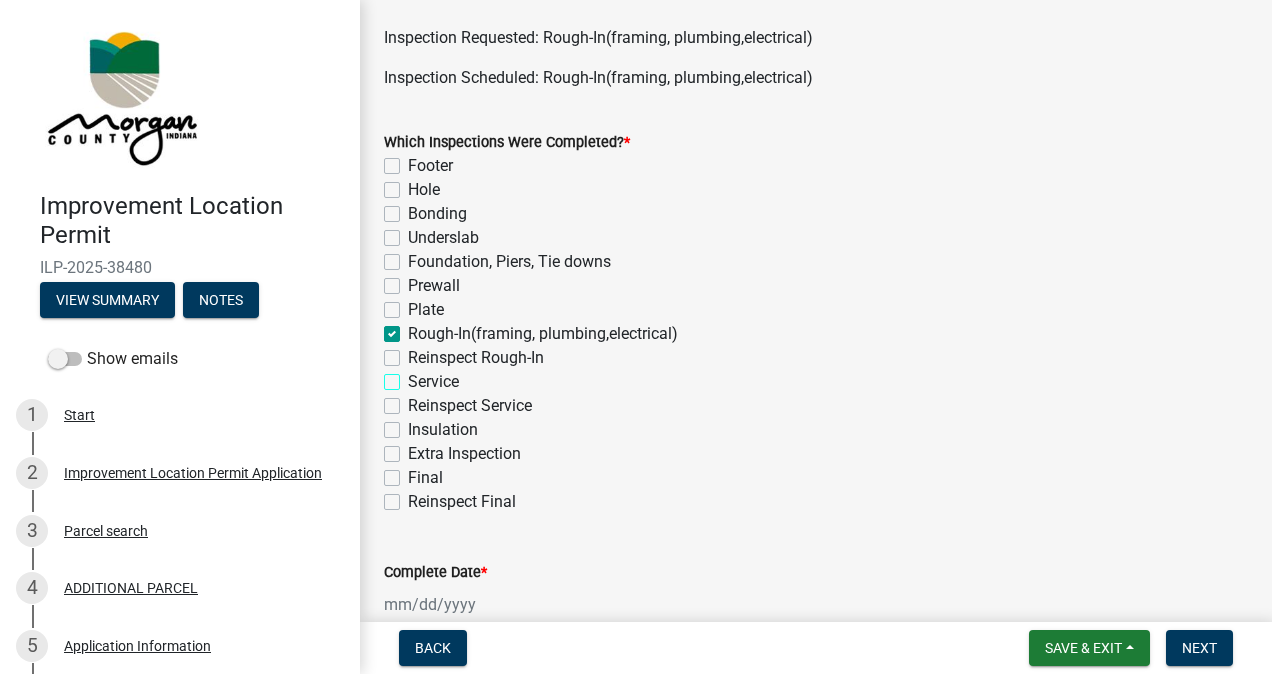 click on "Service" at bounding box center [414, 376] 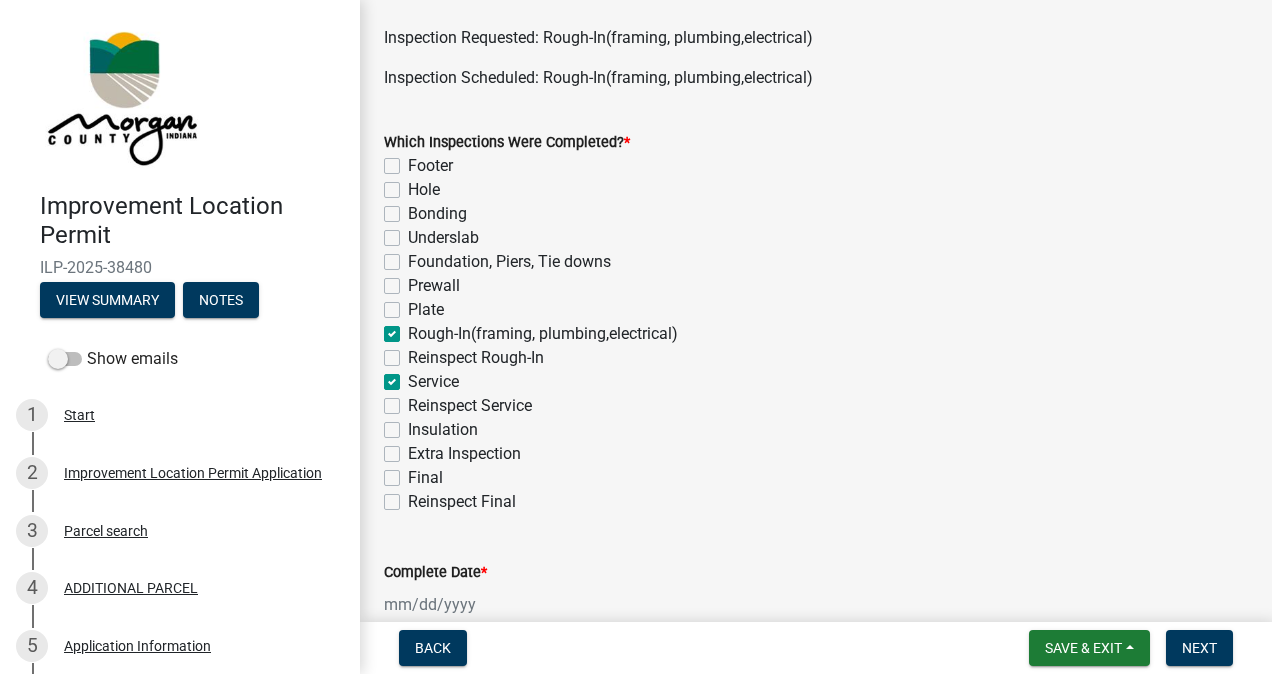 checkbox on "false" 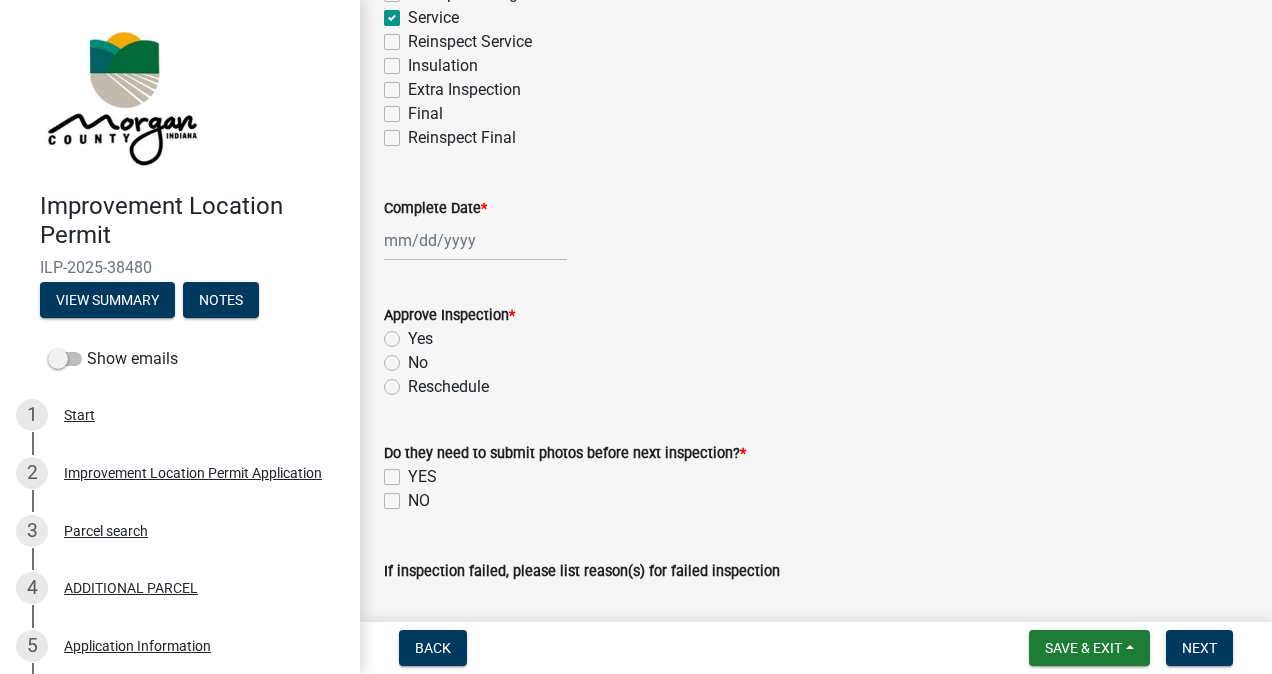 scroll, scrollTop: 494, scrollLeft: 0, axis: vertical 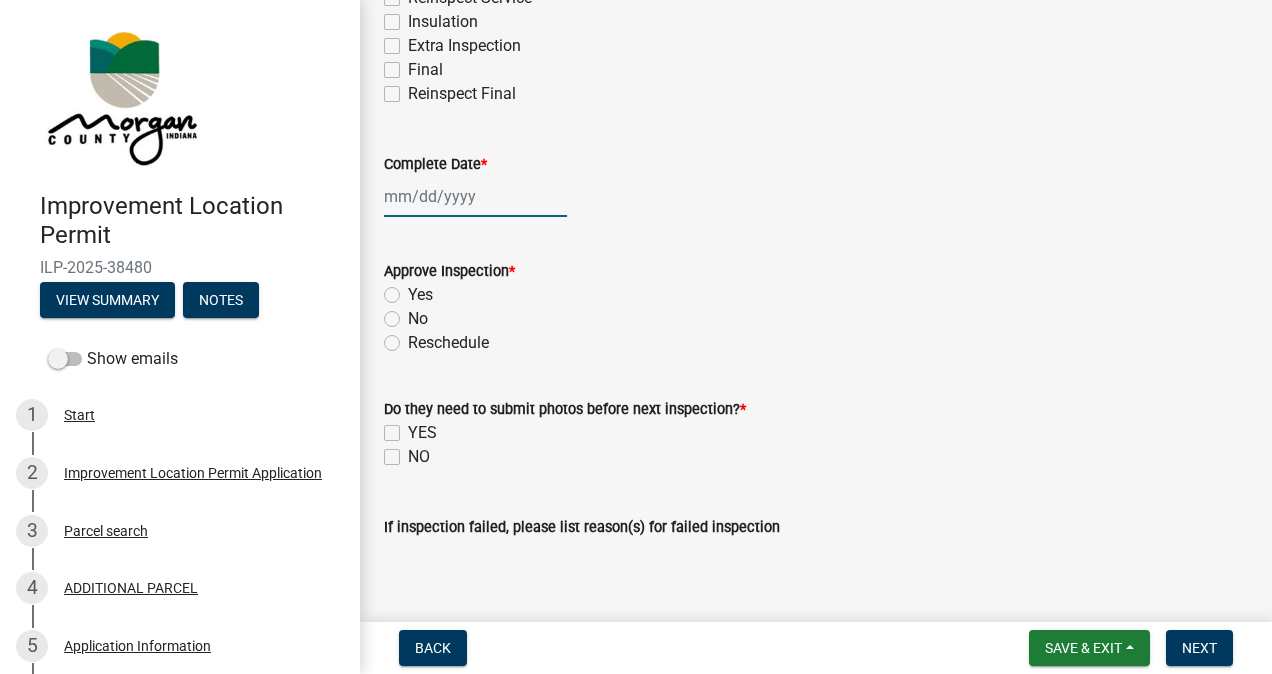 click 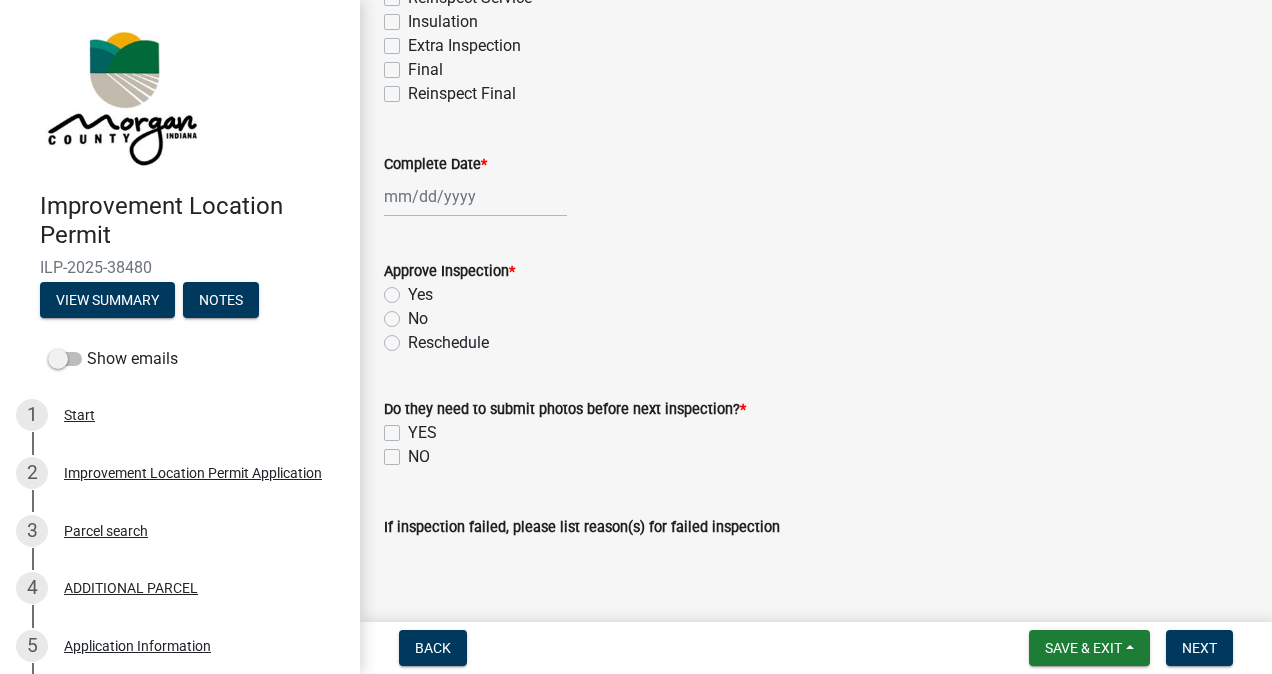 select on "8" 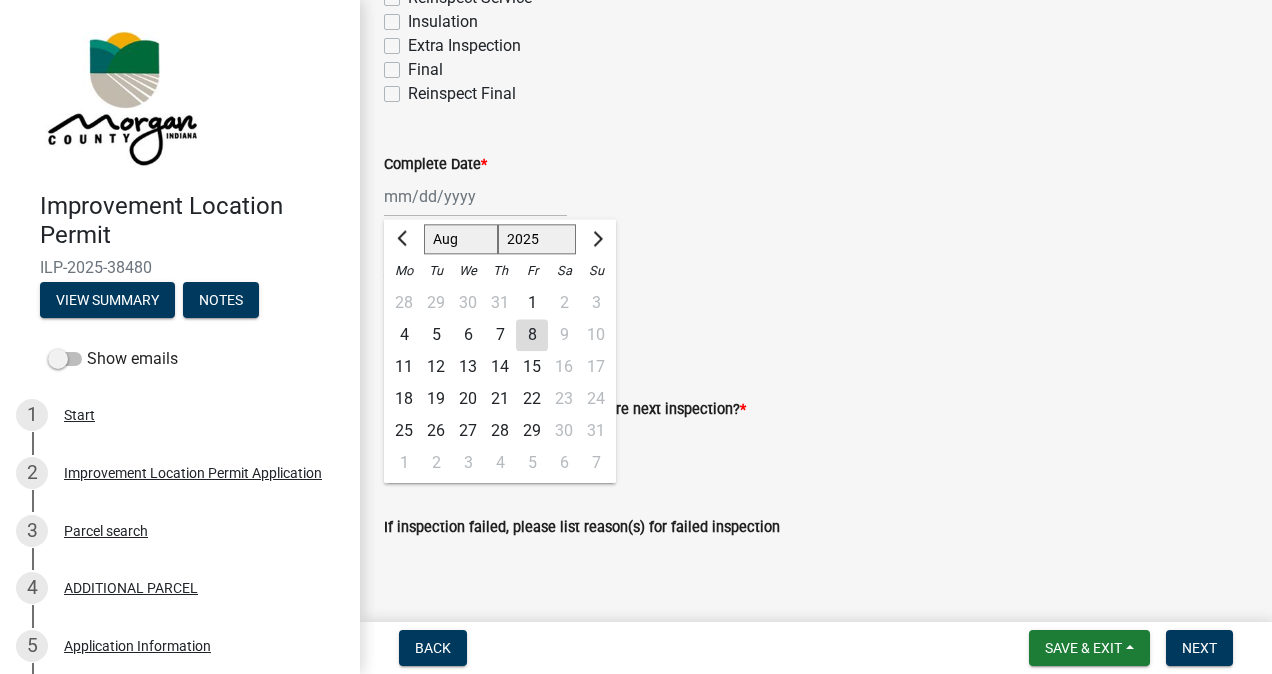 click on "8" 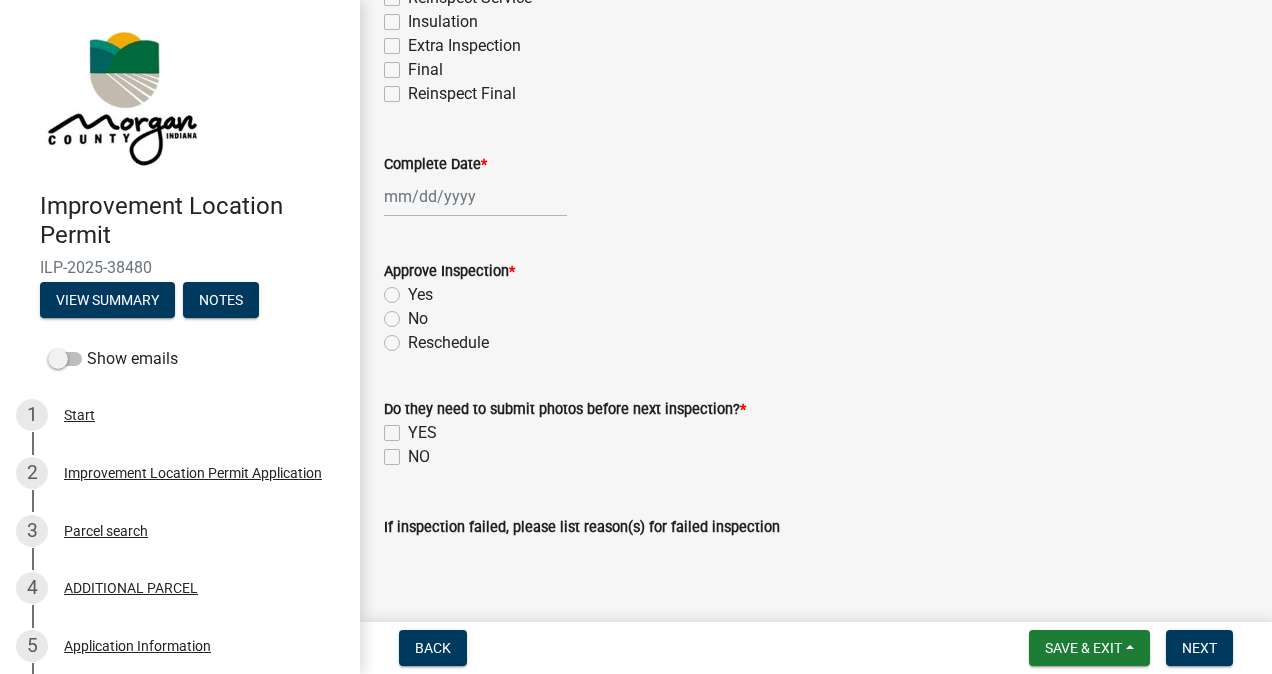 type on "08/08/2025" 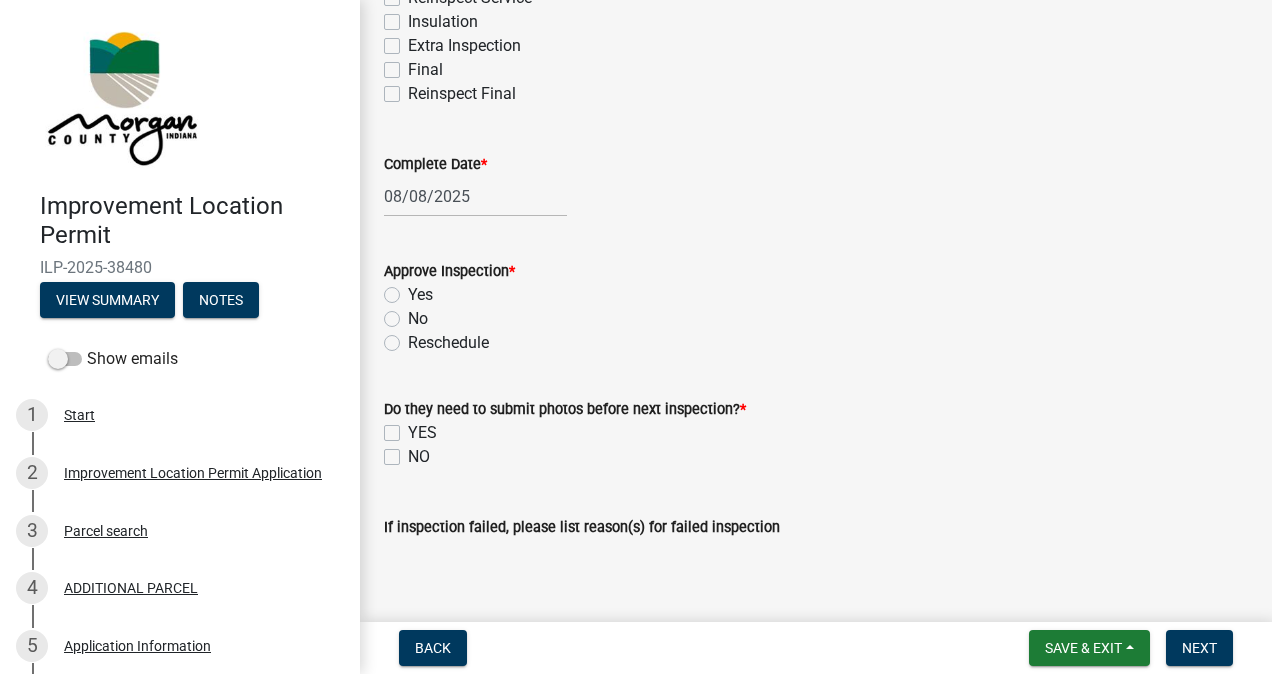 click on "Yes" 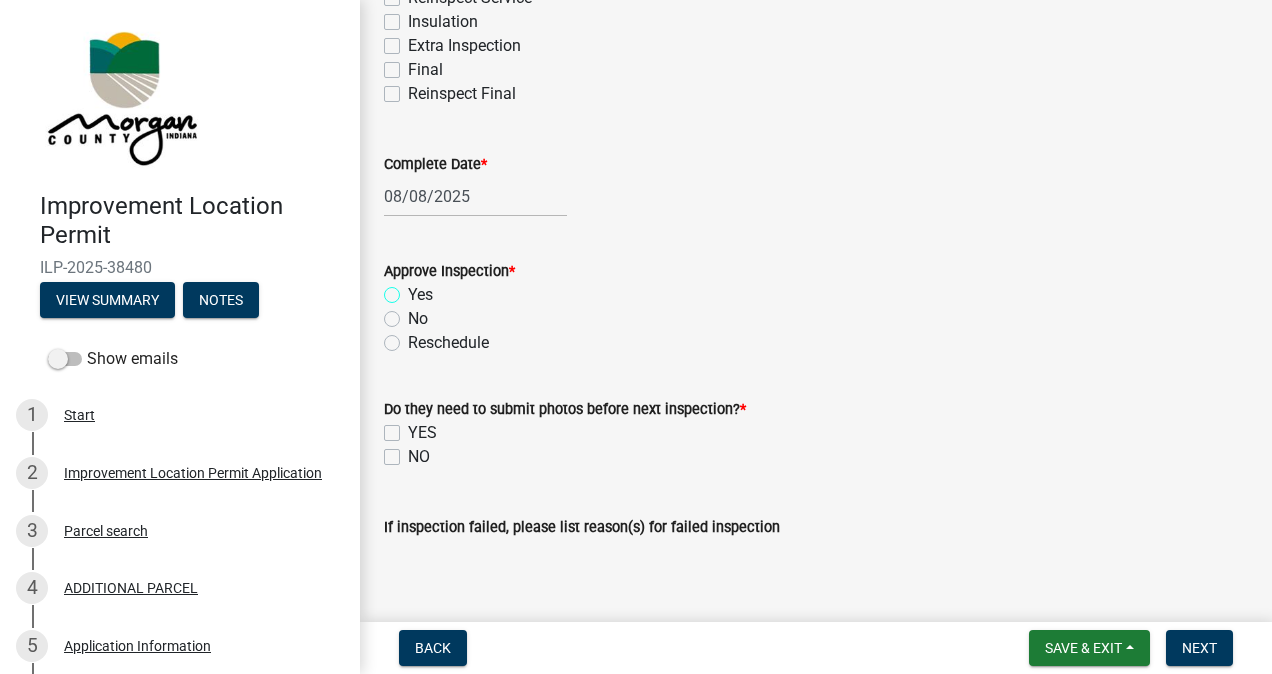 click on "Yes" at bounding box center (414, 289) 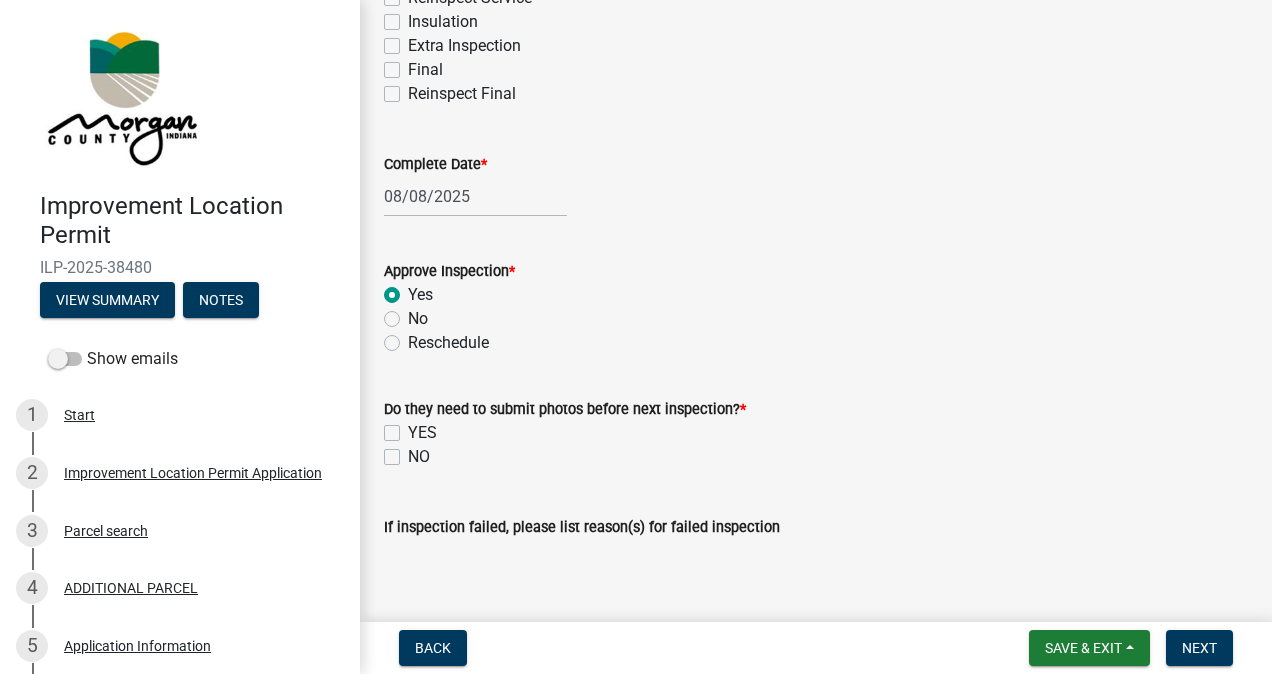 radio on "true" 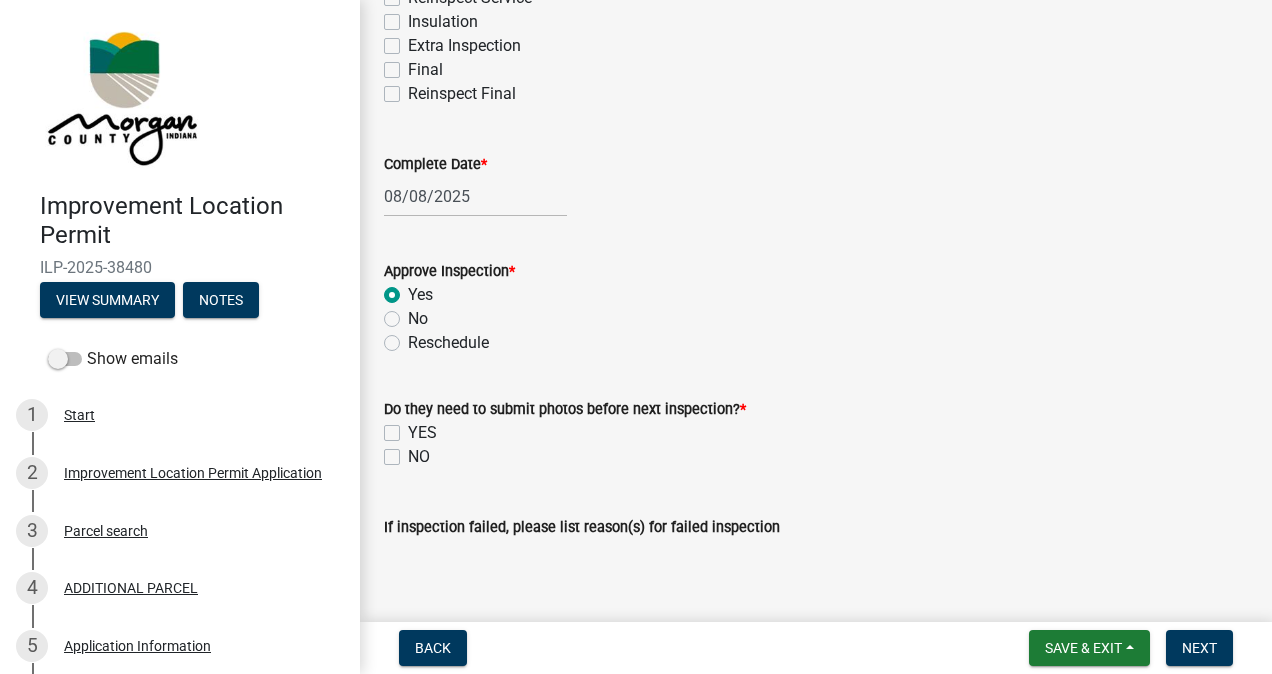 click on "NO" 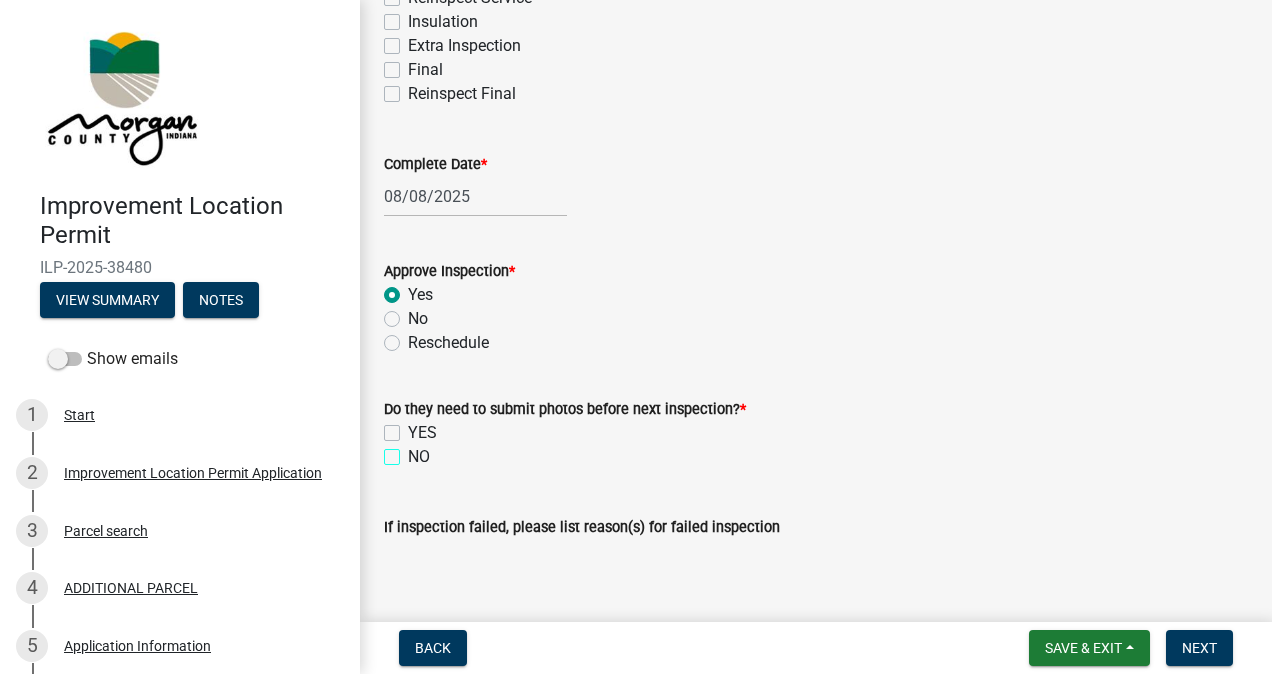 click on "NO" at bounding box center [414, 451] 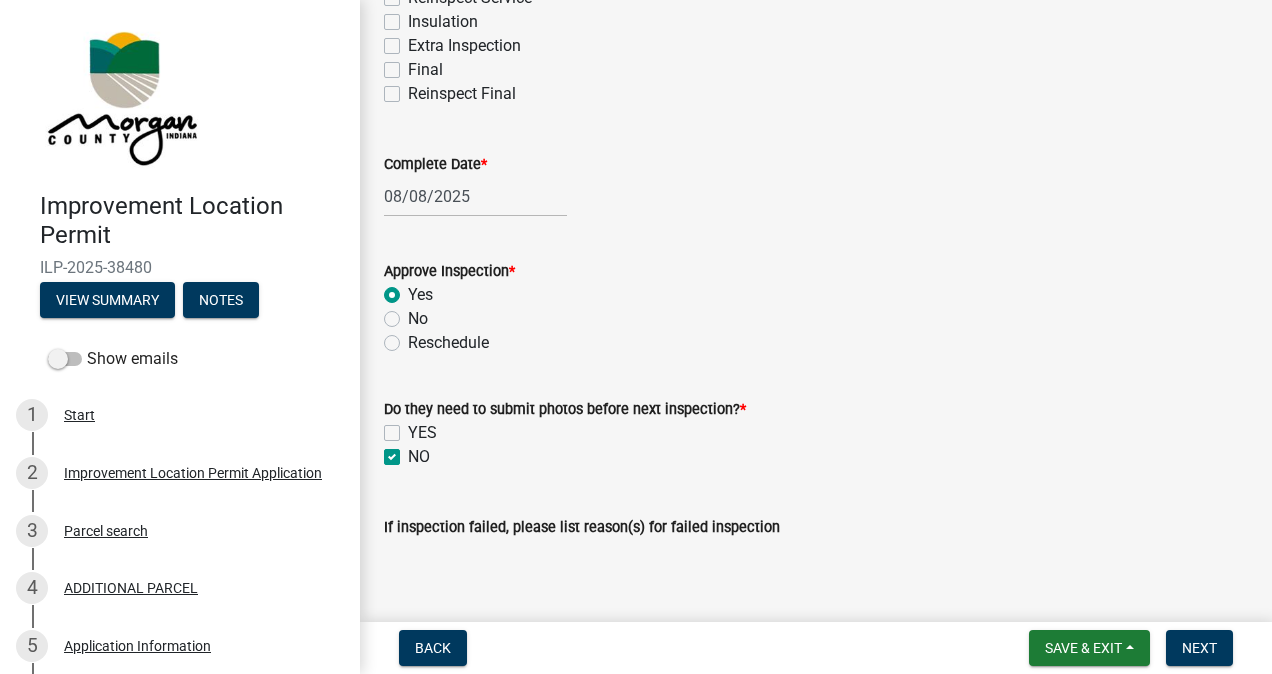 checkbox on "false" 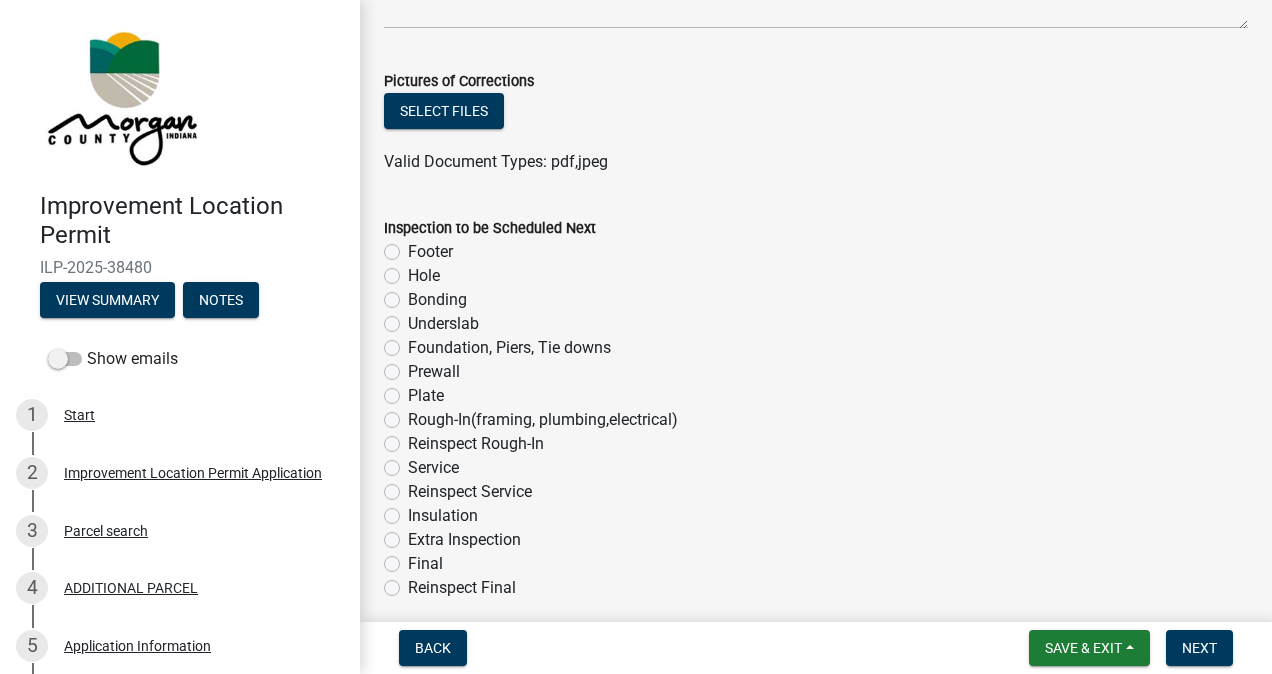 scroll, scrollTop: 1259, scrollLeft: 0, axis: vertical 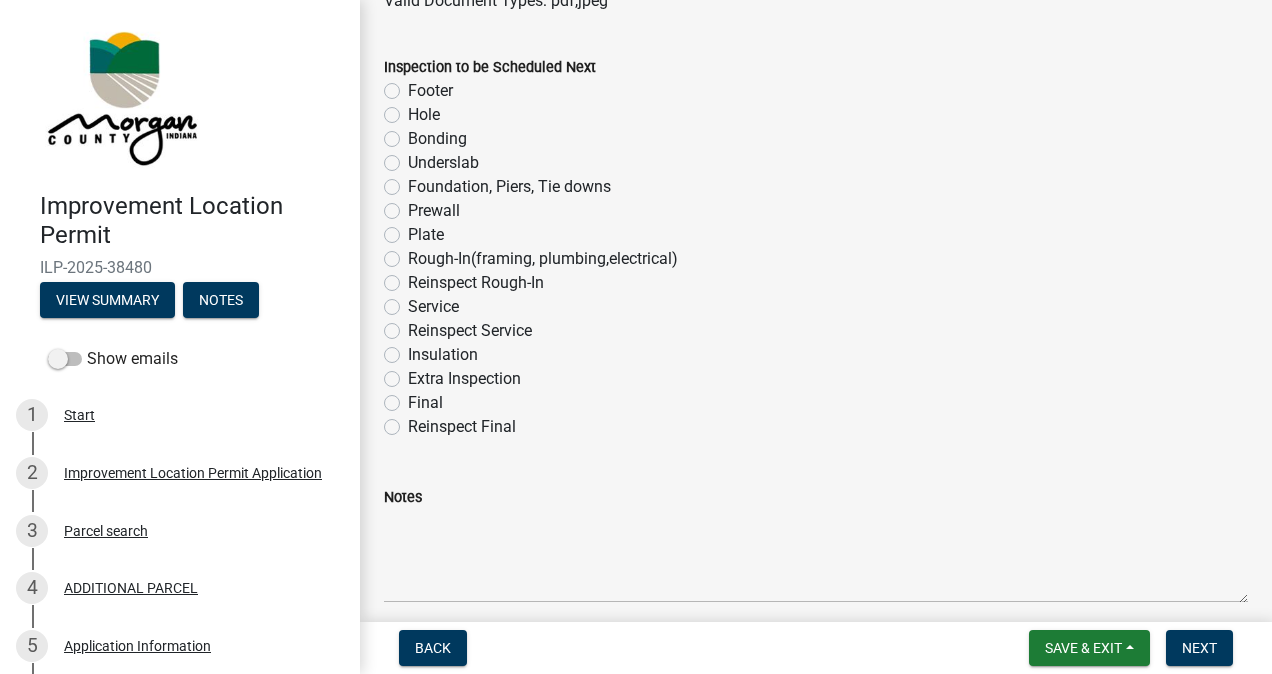 click on "Final" 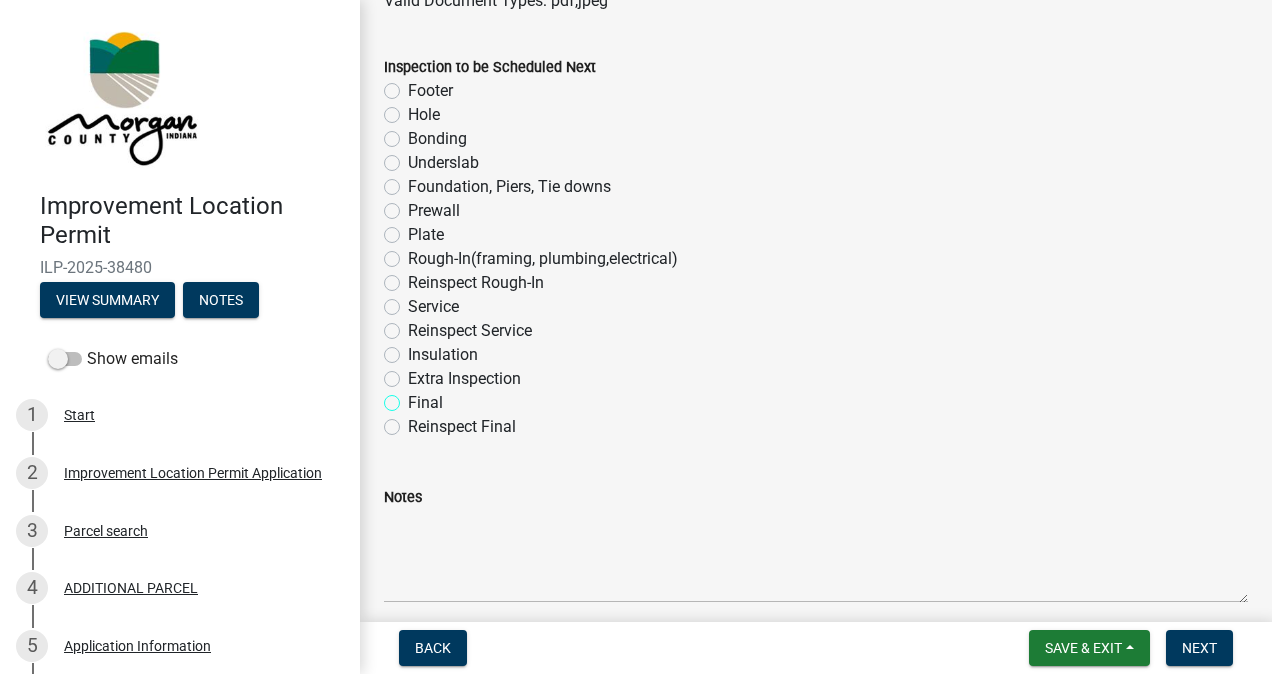 click on "Final" at bounding box center (414, 397) 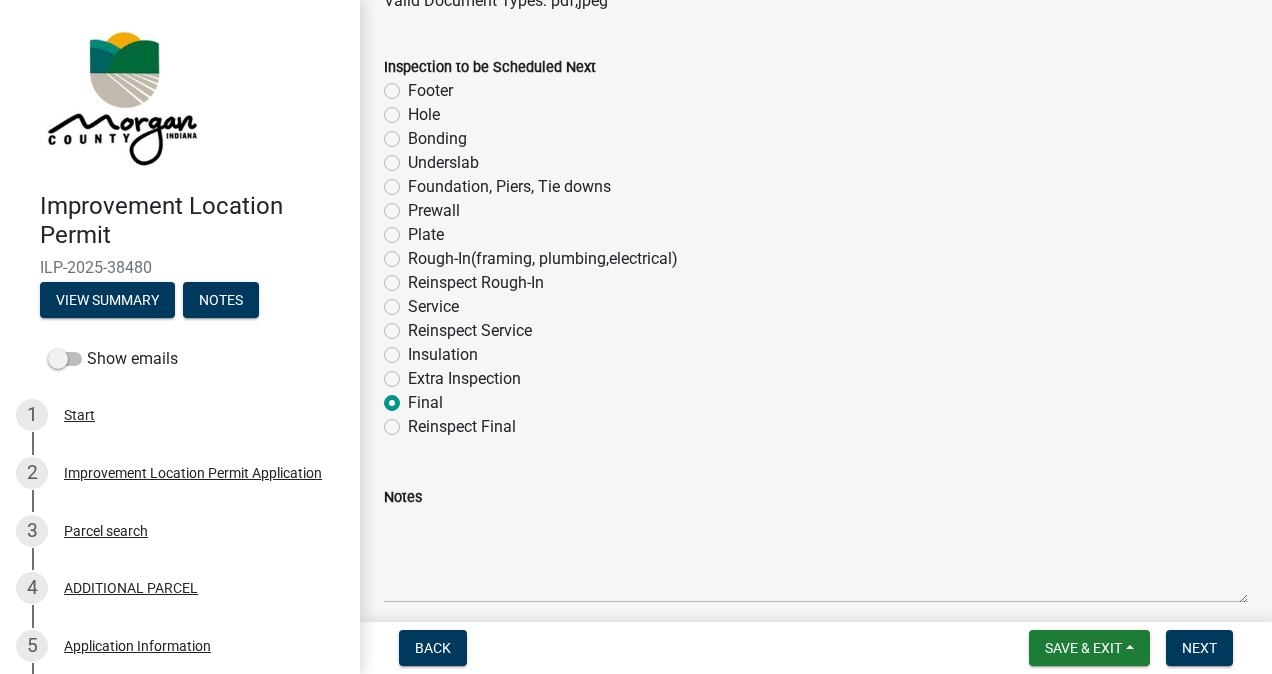 radio on "true" 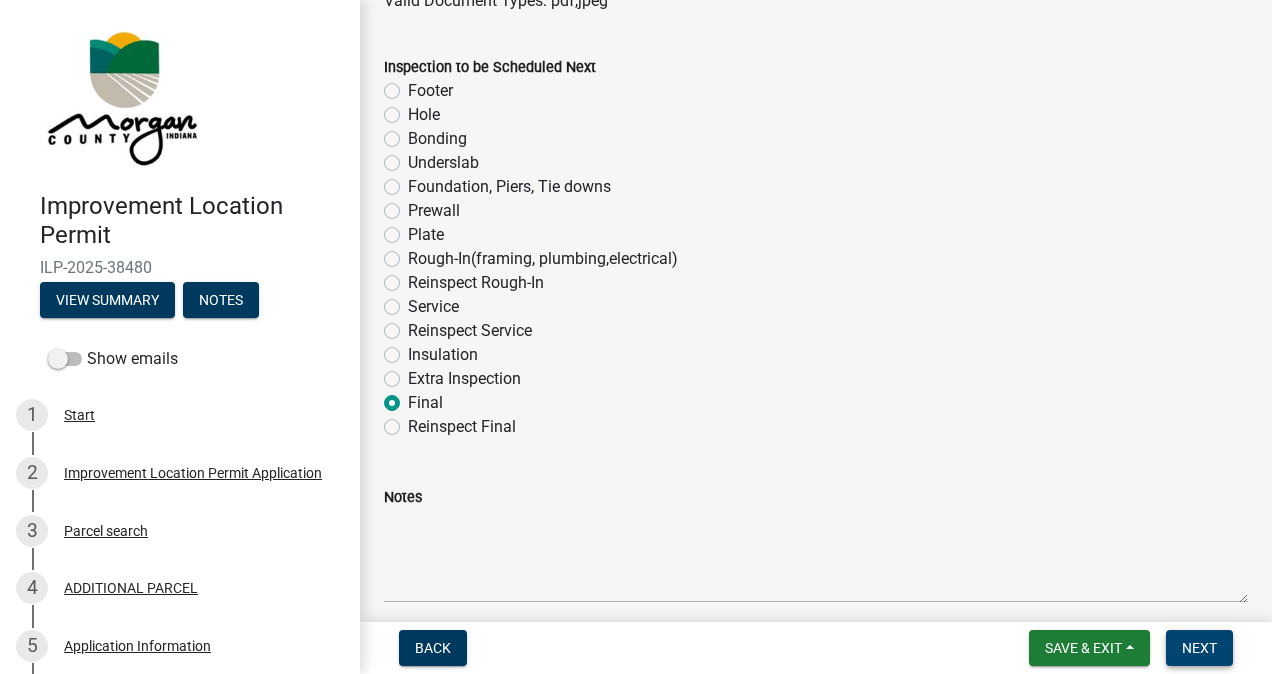 click on "Next" at bounding box center (1199, 648) 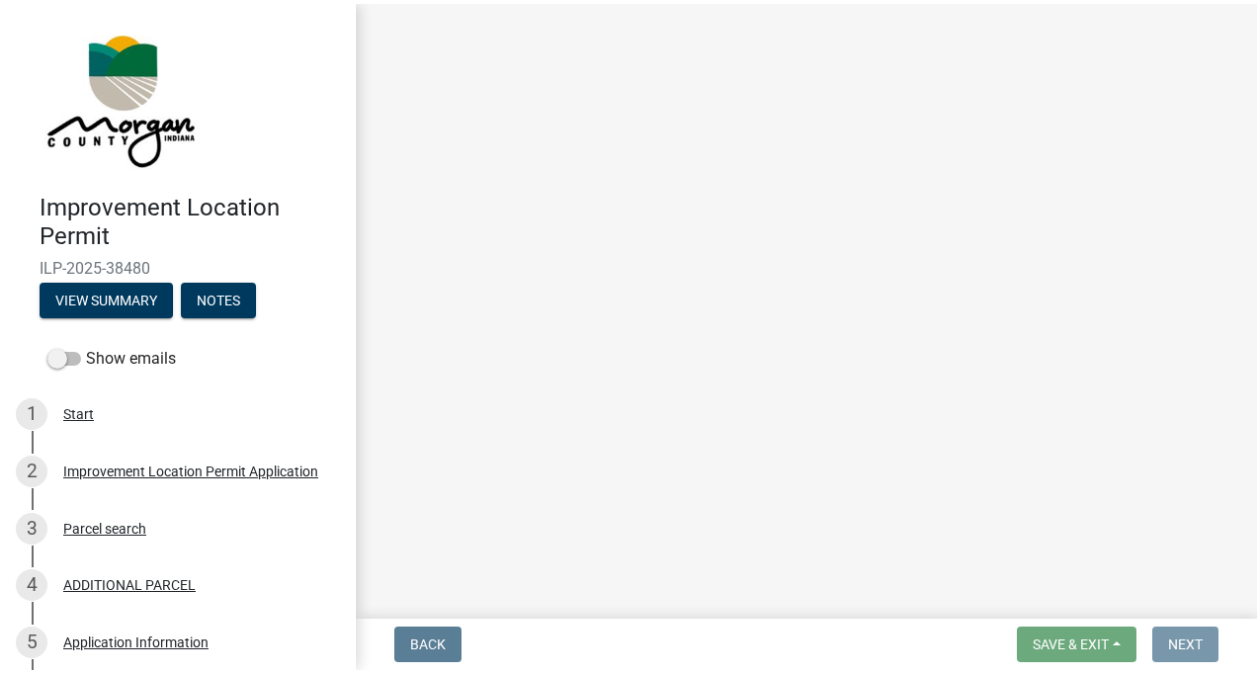 scroll, scrollTop: 0, scrollLeft: 0, axis: both 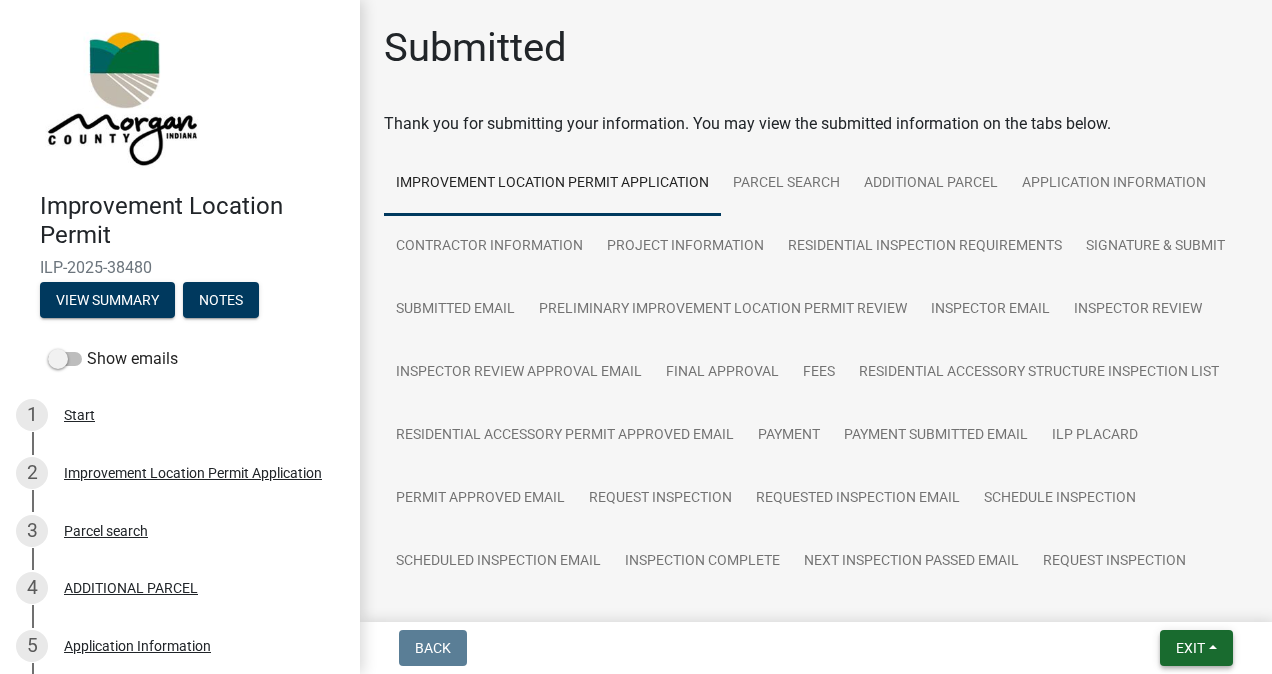 click on "Exit" at bounding box center [1190, 648] 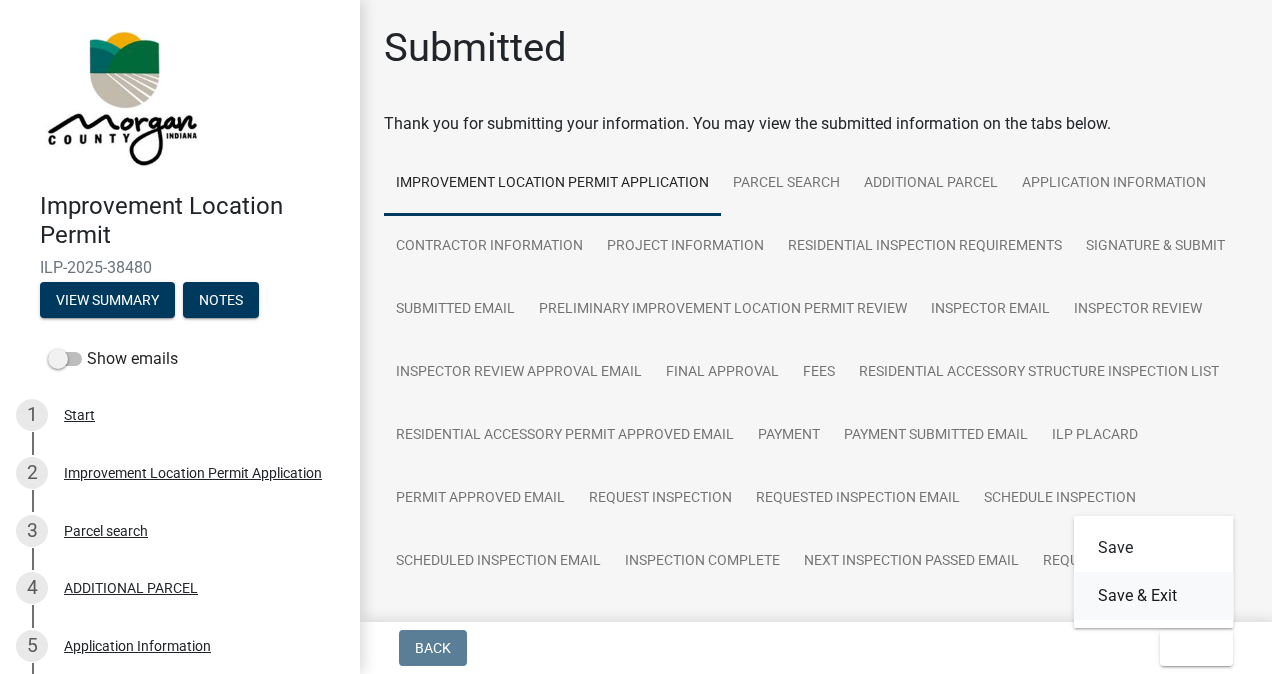 click on "Save & Exit" at bounding box center (1154, 596) 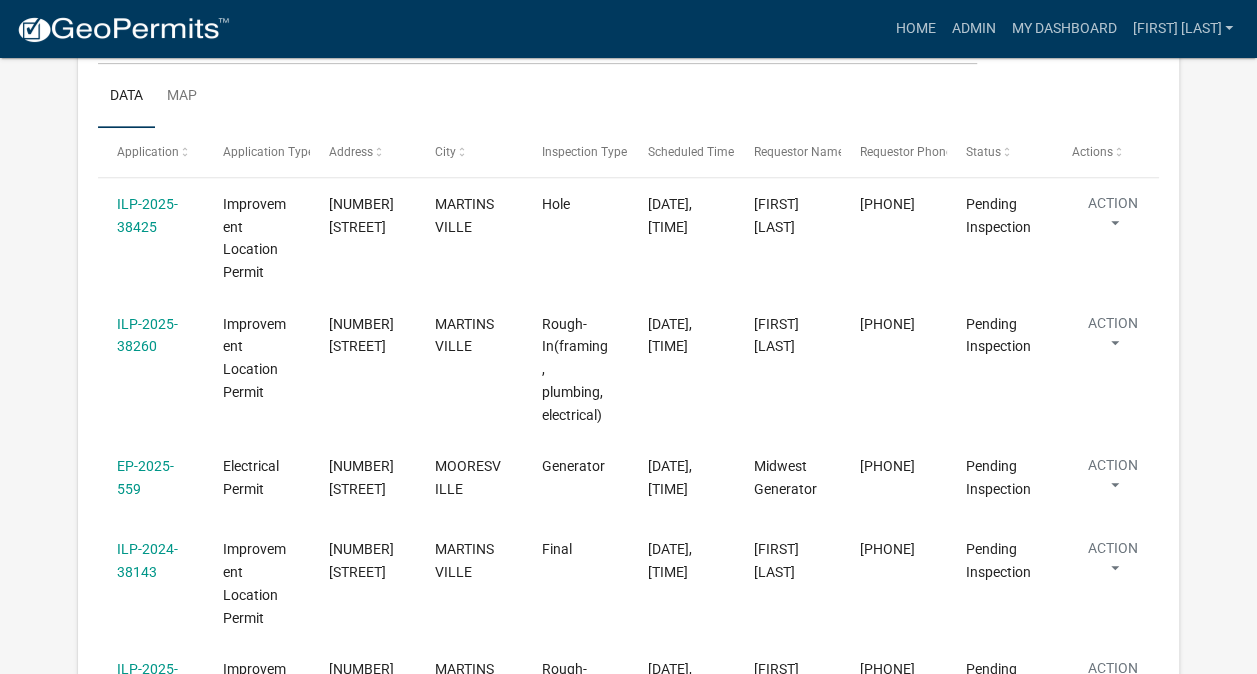 scroll, scrollTop: 423, scrollLeft: 0, axis: vertical 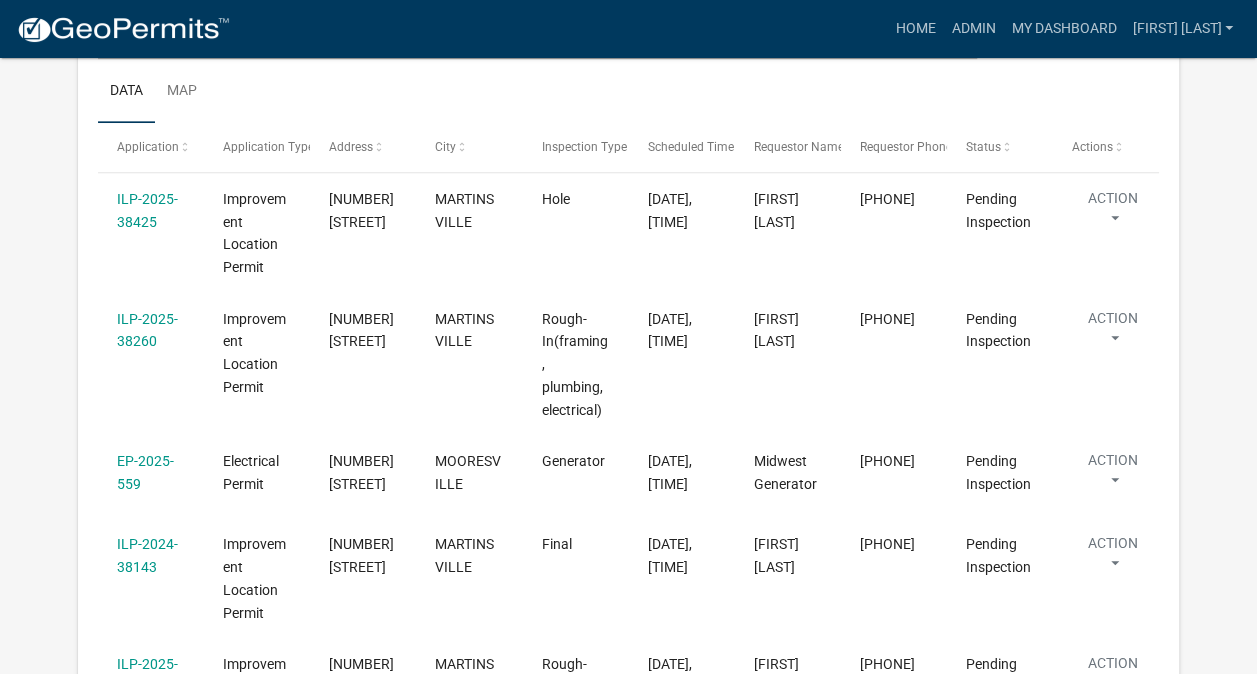 select on "3: 100" 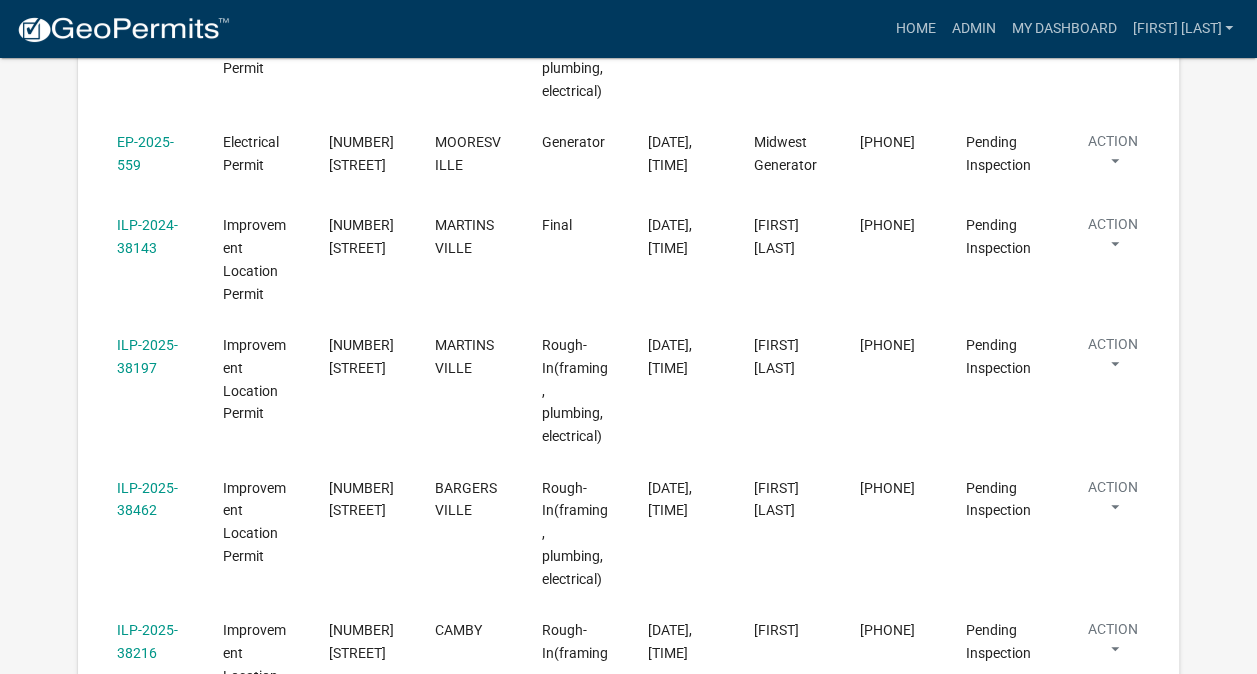 scroll, scrollTop: 708, scrollLeft: 0, axis: vertical 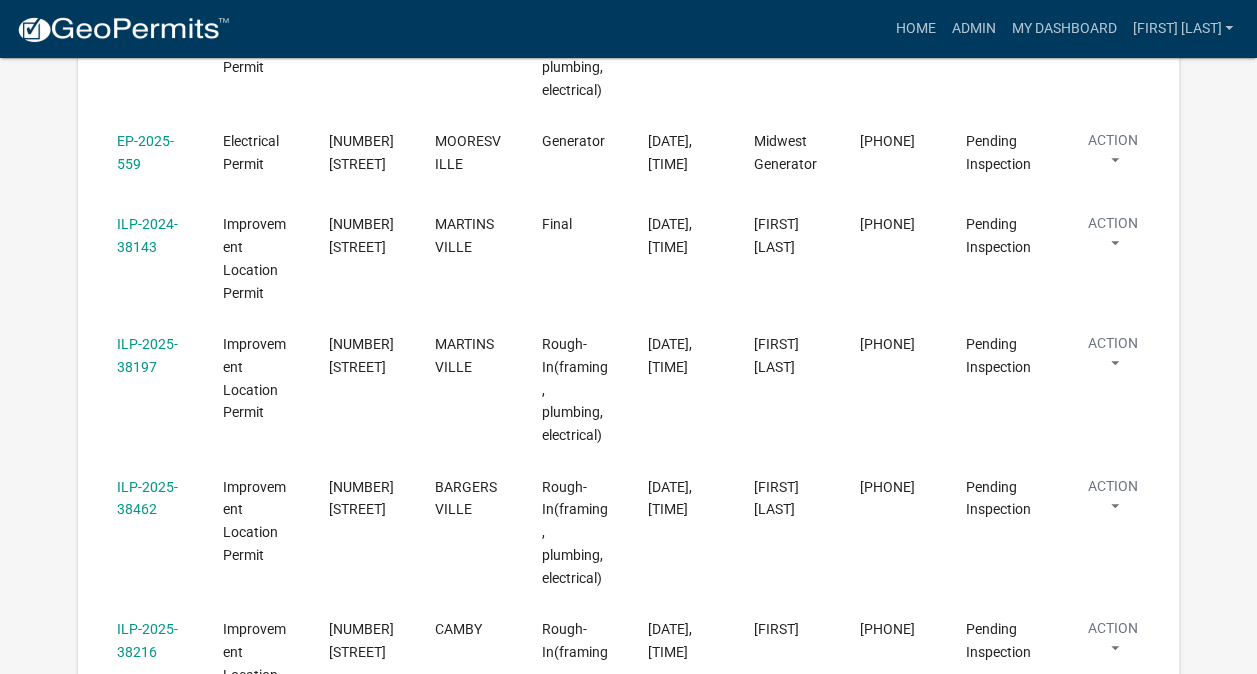 click on "ILP-2025-38462" 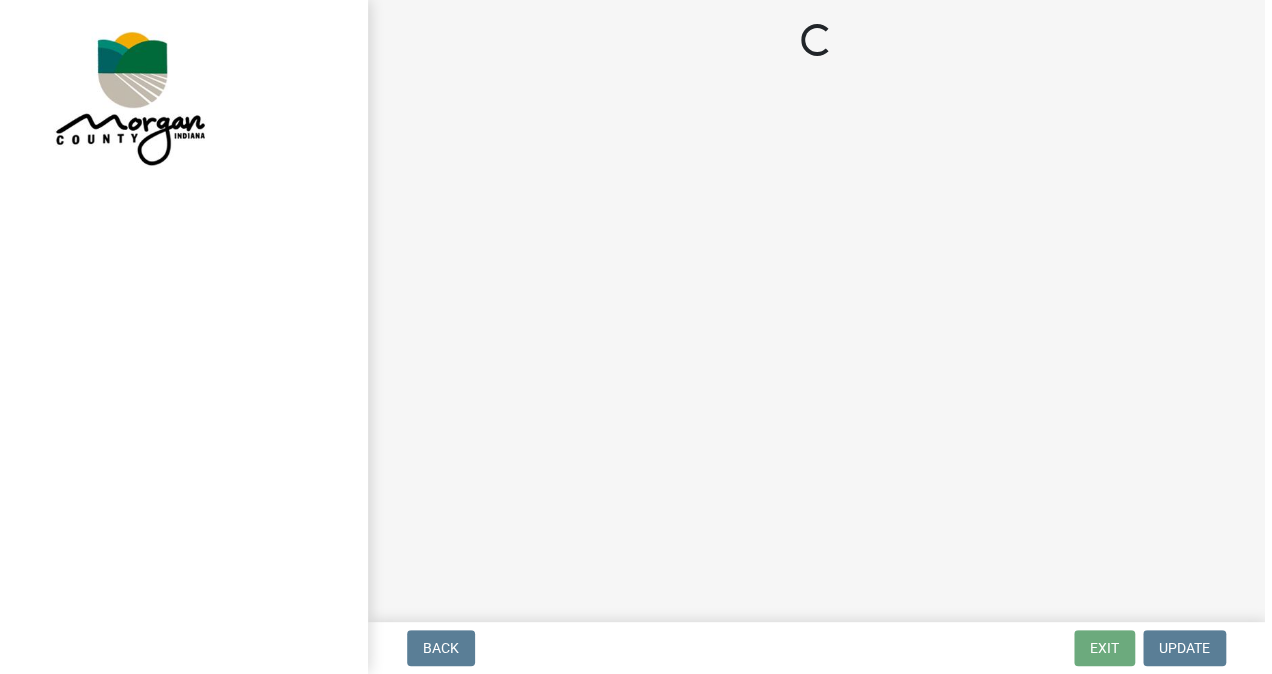 scroll, scrollTop: 0, scrollLeft: 0, axis: both 